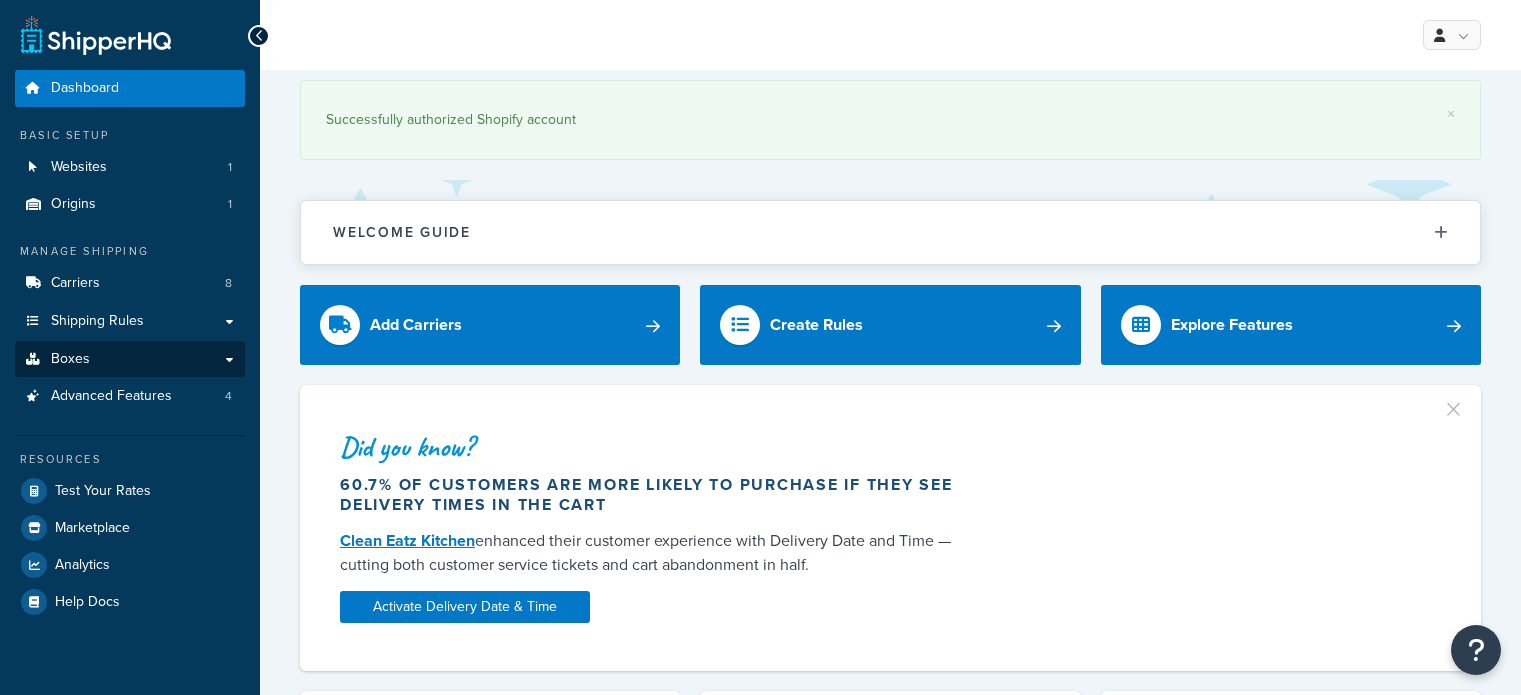 scroll, scrollTop: 0, scrollLeft: 0, axis: both 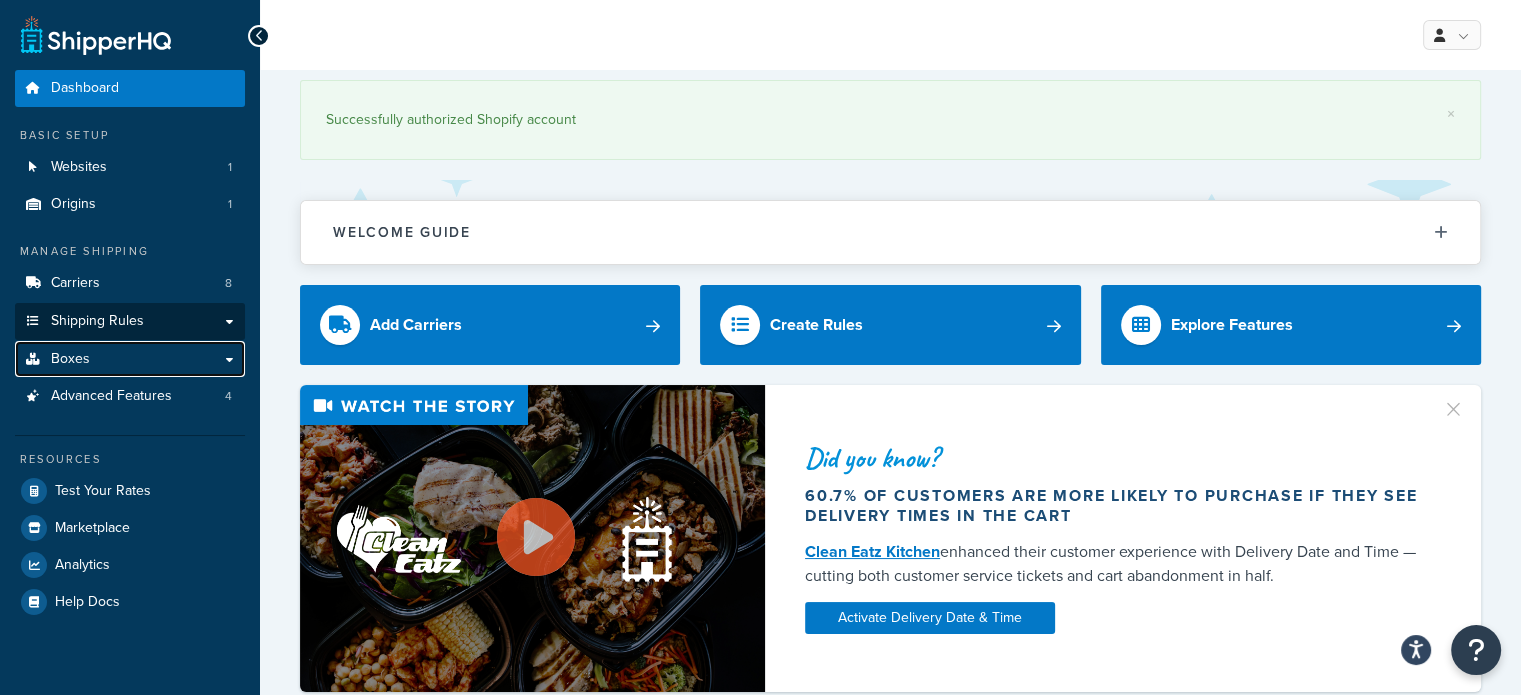click on "Boxes" at bounding box center [130, 359] 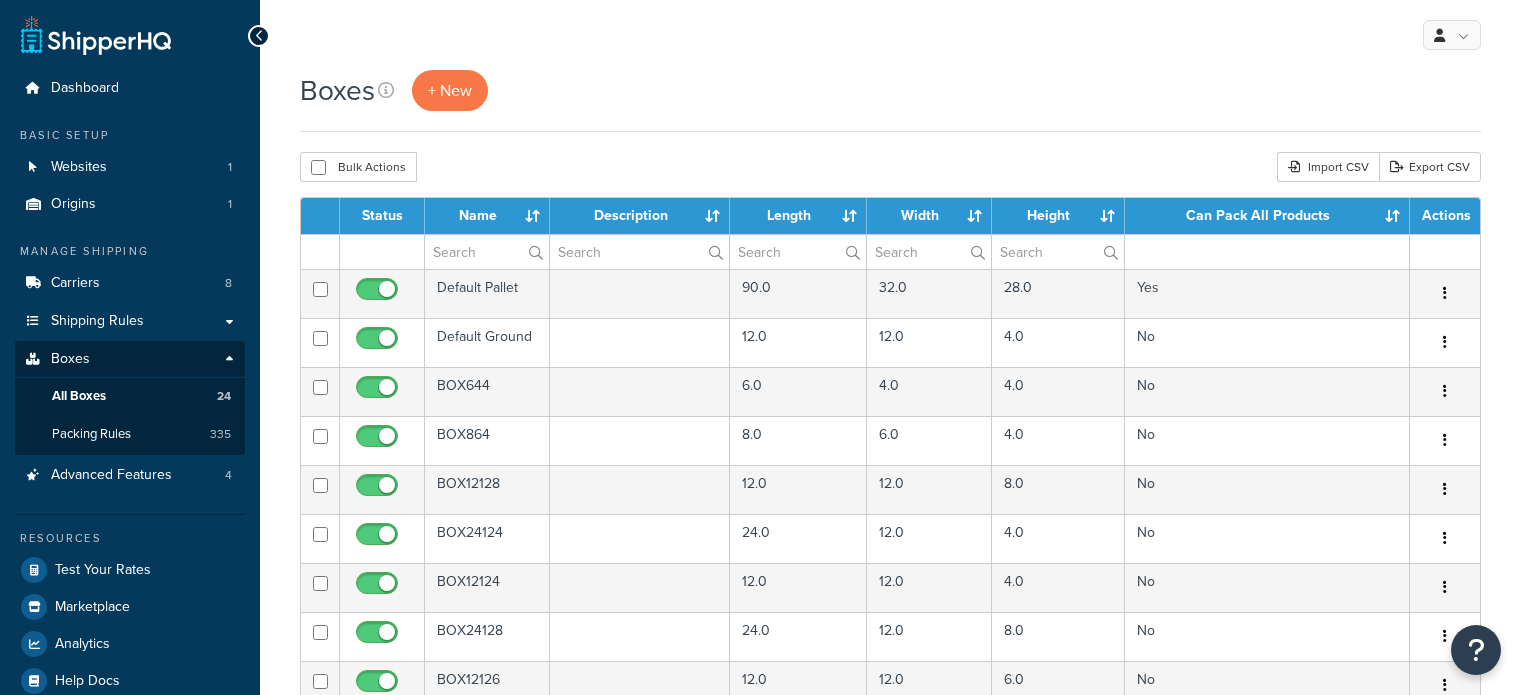 scroll, scrollTop: 0, scrollLeft: 0, axis: both 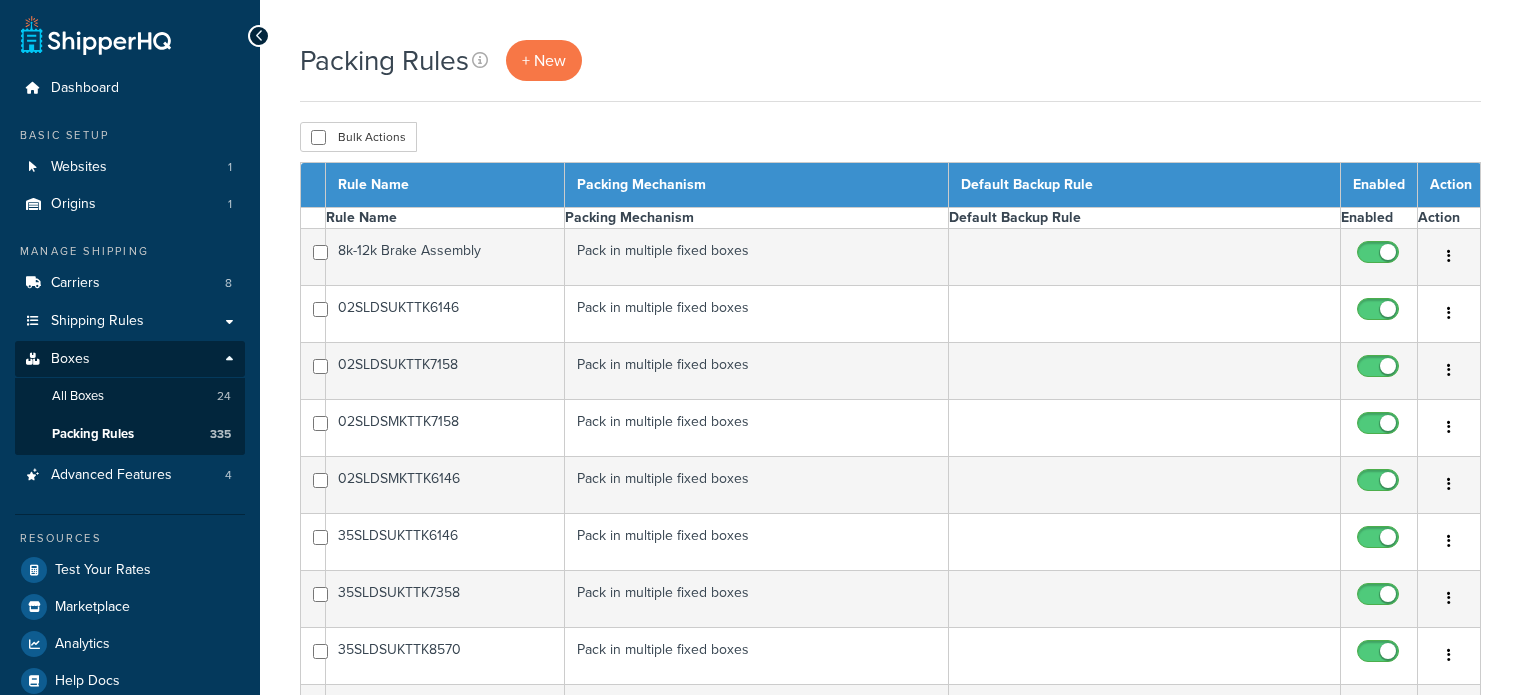 select on "15" 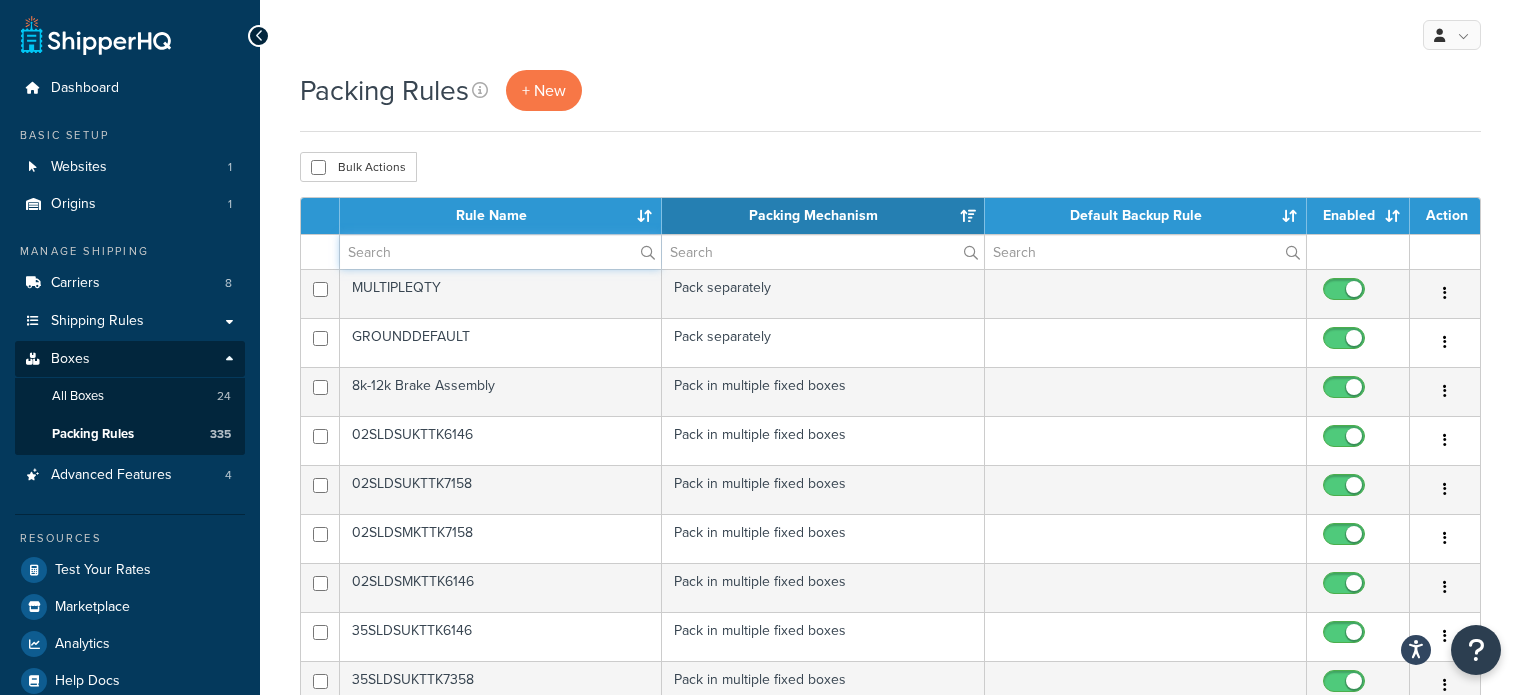 click at bounding box center [500, 252] 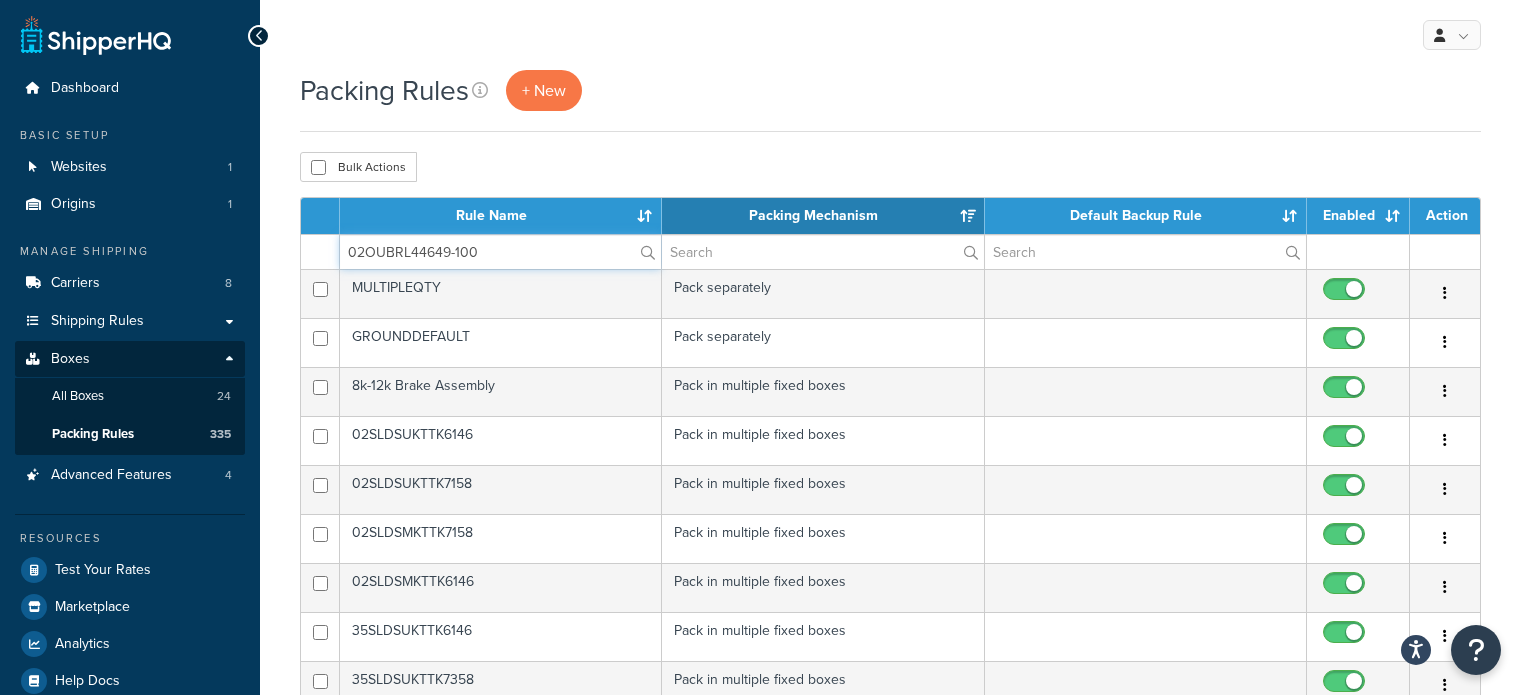 click on "02OUBRL44649-100" at bounding box center [500, 252] 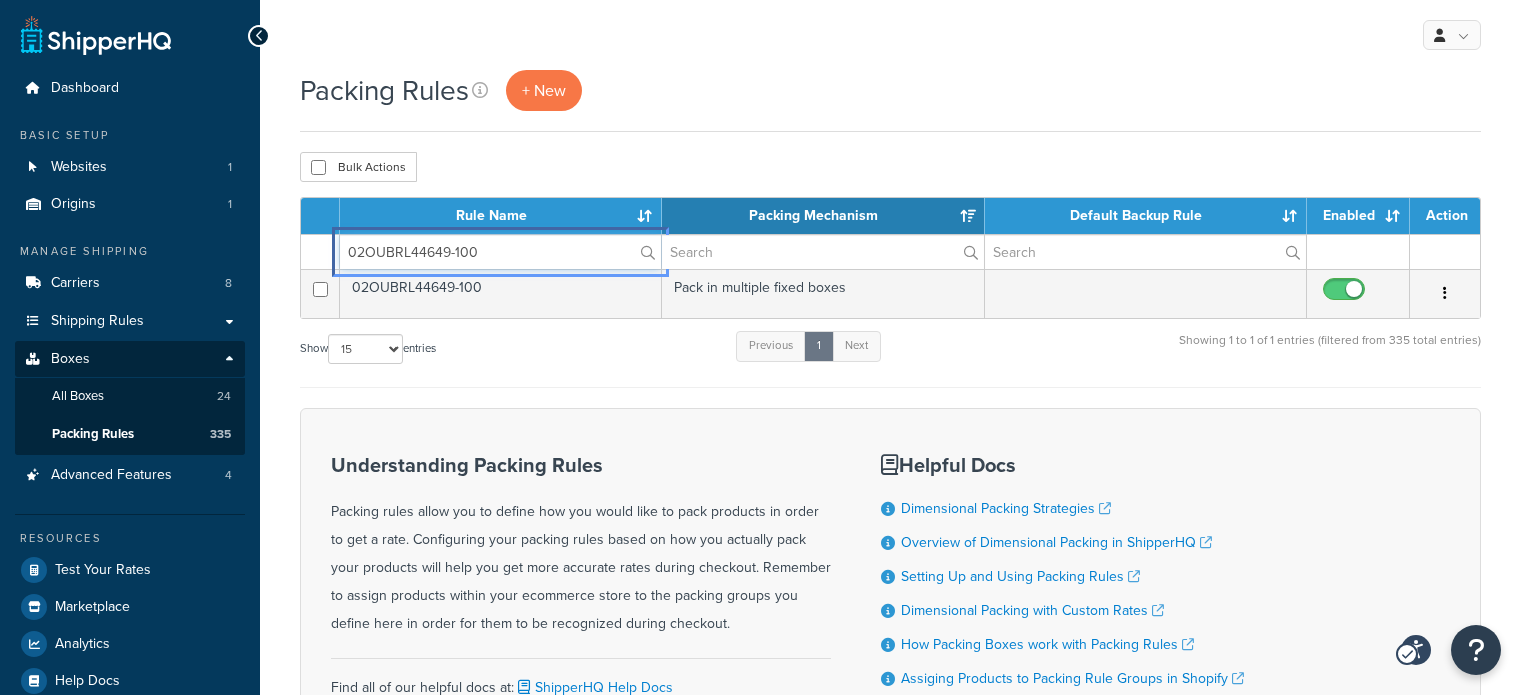 scroll, scrollTop: 0, scrollLeft: 0, axis: both 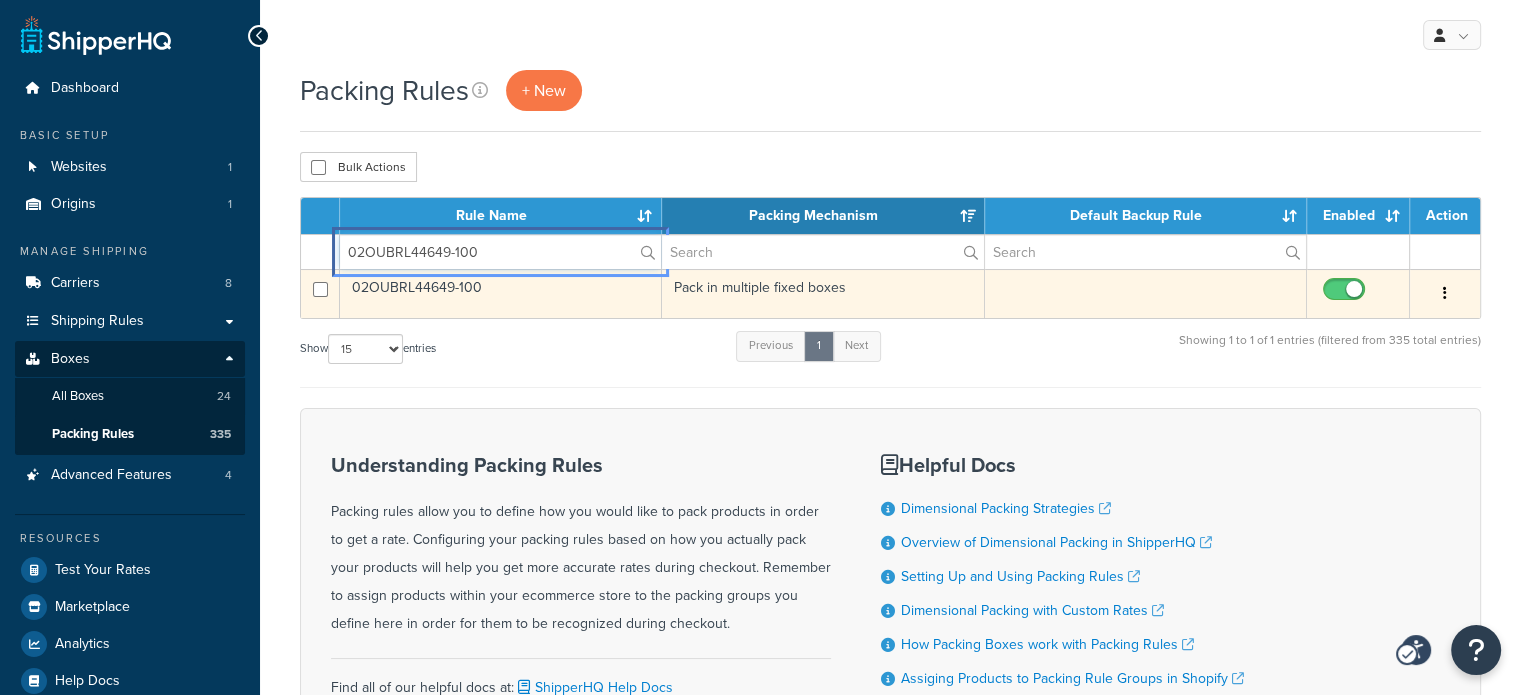 type on "02OUBRL44649-100" 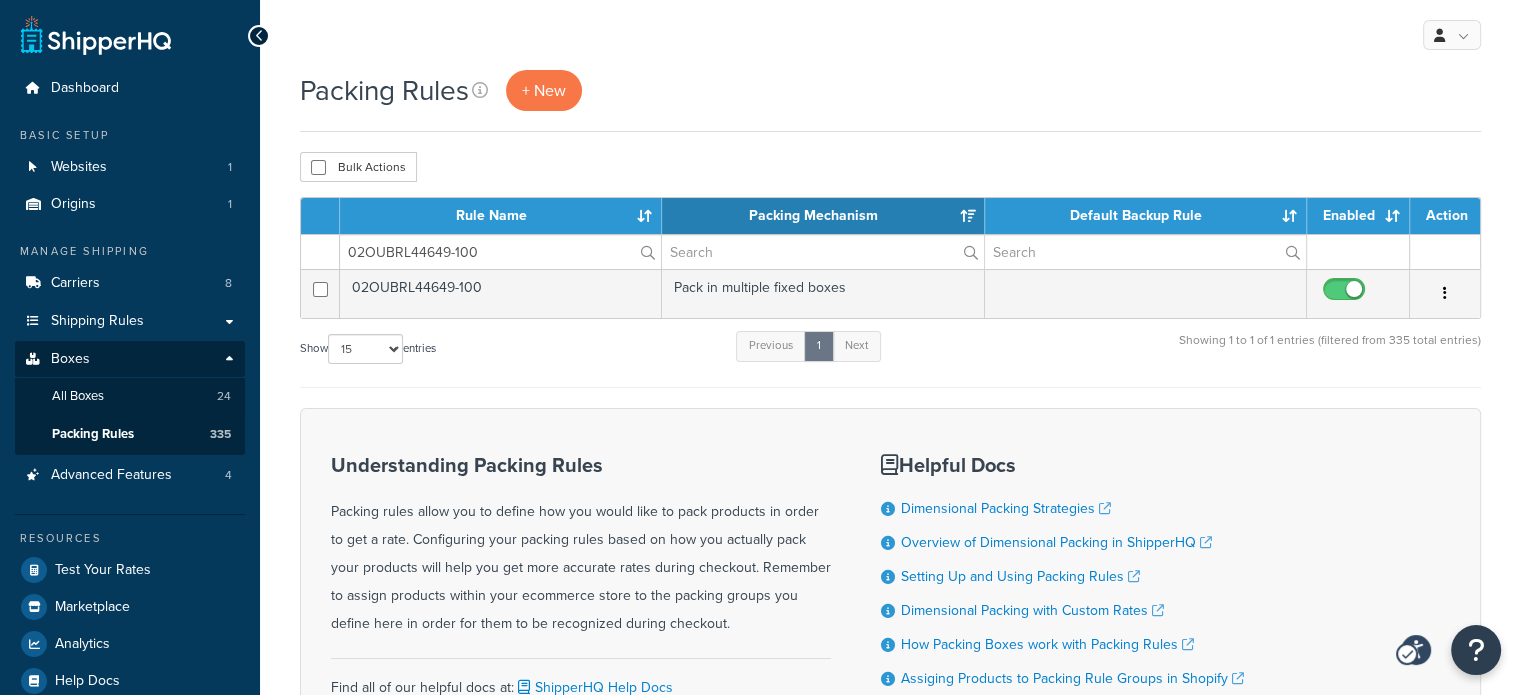 click on "02OUBRL44649-100" at bounding box center [501, 293] 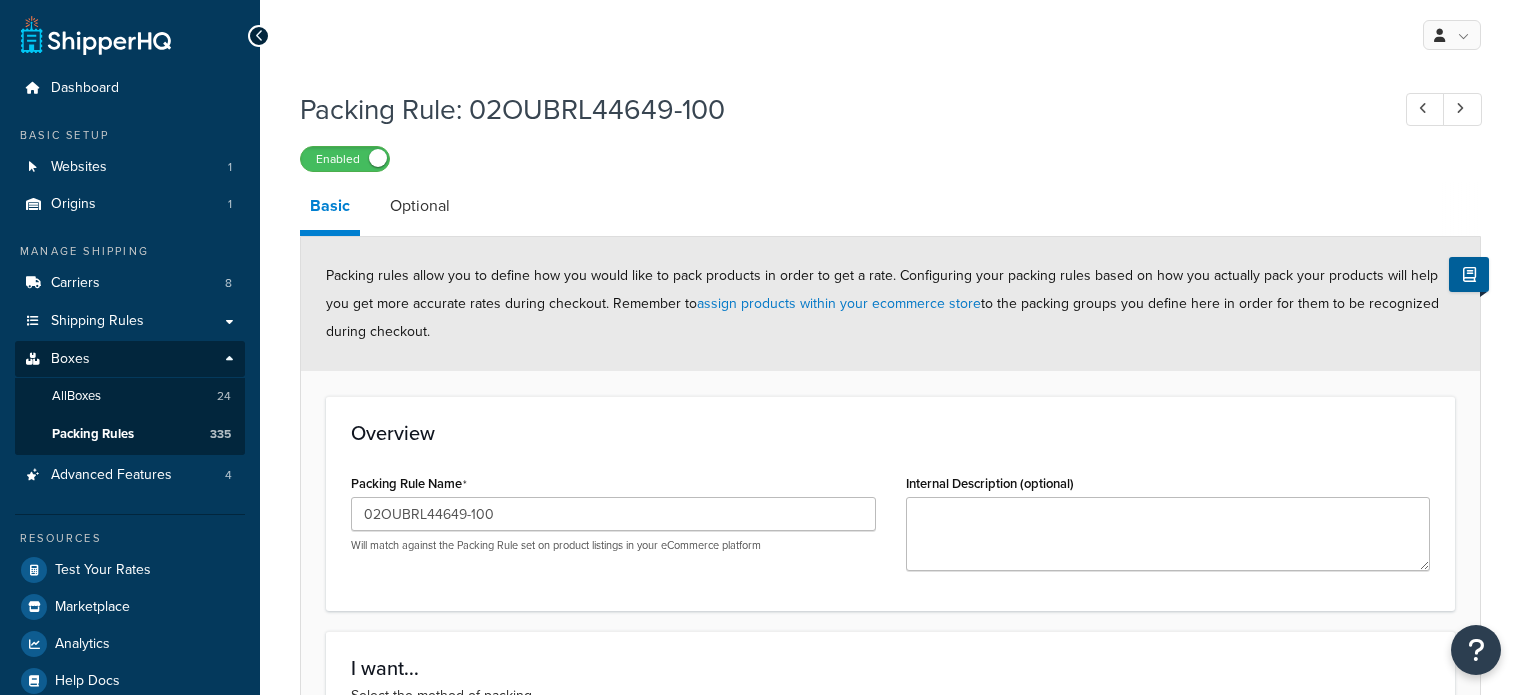 scroll, scrollTop: 0, scrollLeft: 0, axis: both 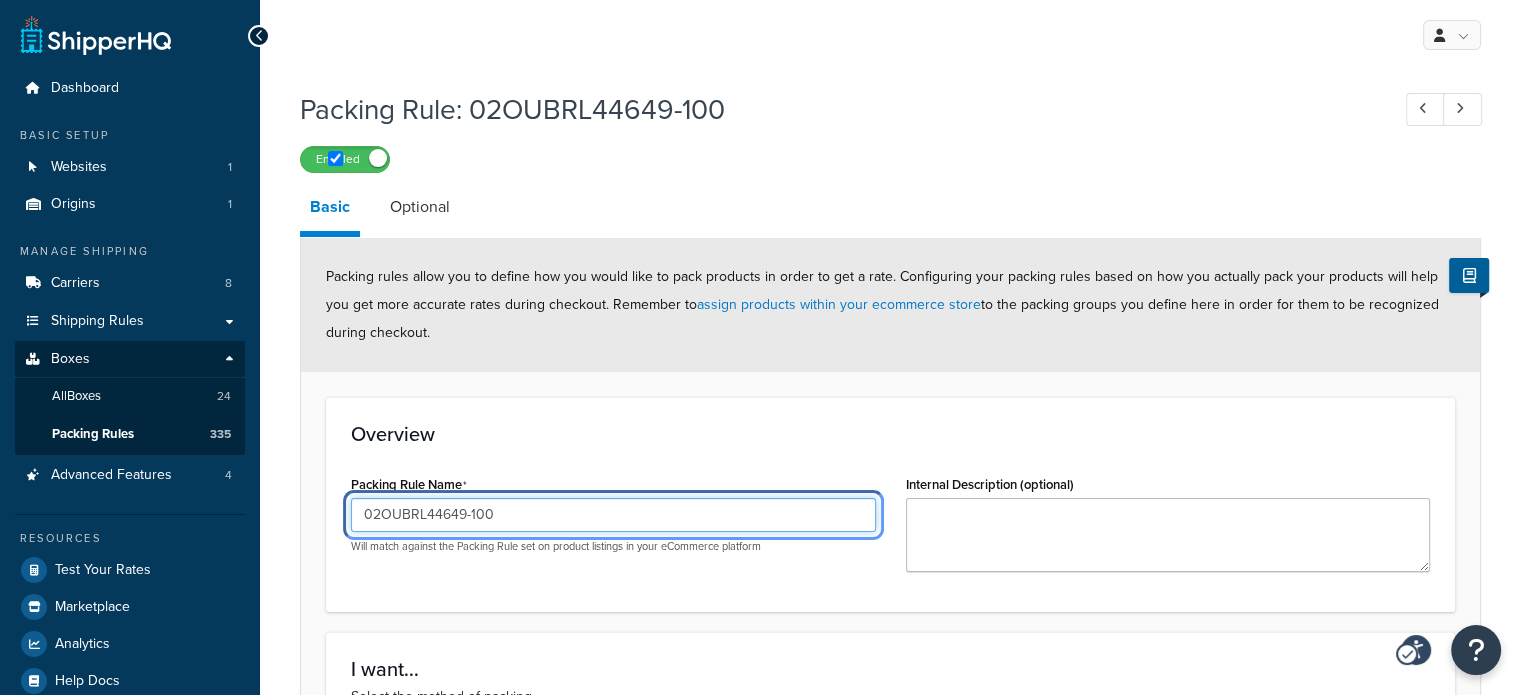 click on "02OUBRL44649-100" at bounding box center (613, 515) 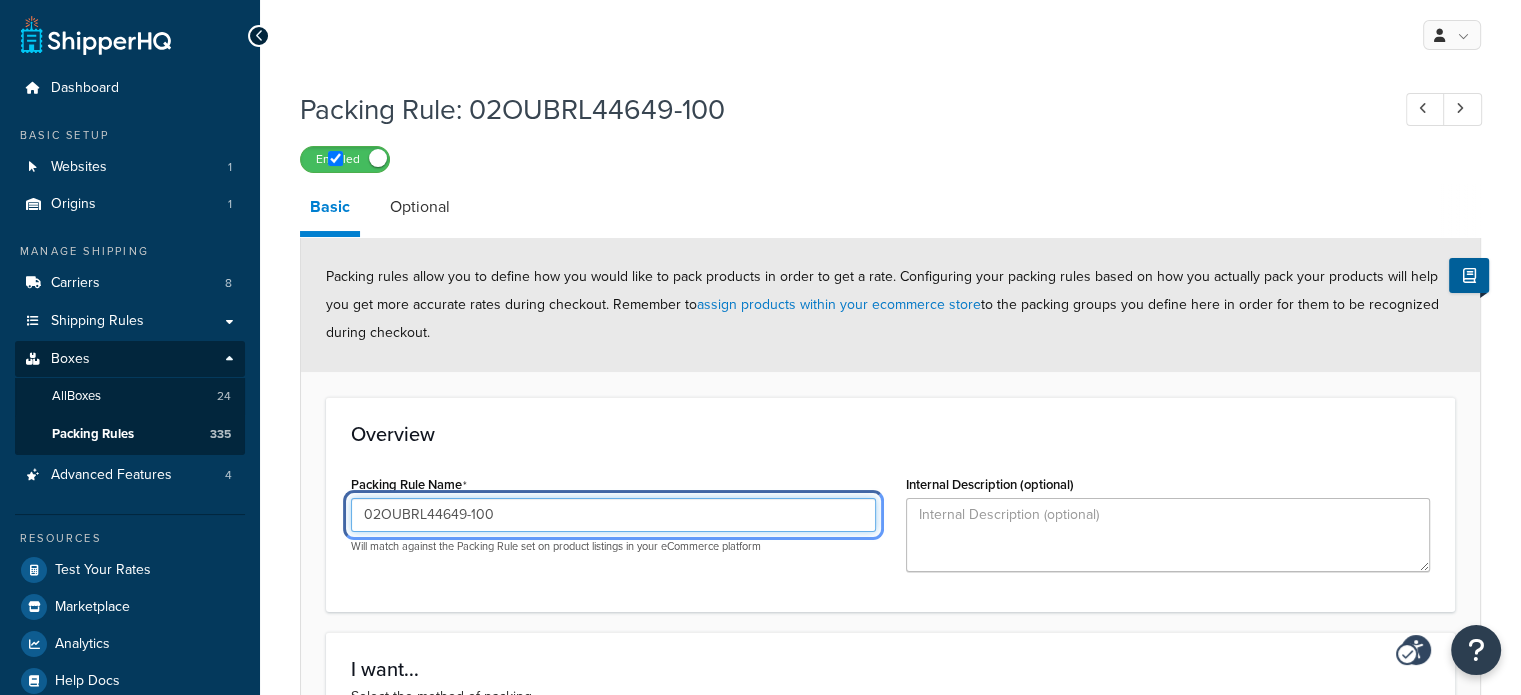 scroll, scrollTop: 347, scrollLeft: 0, axis: vertical 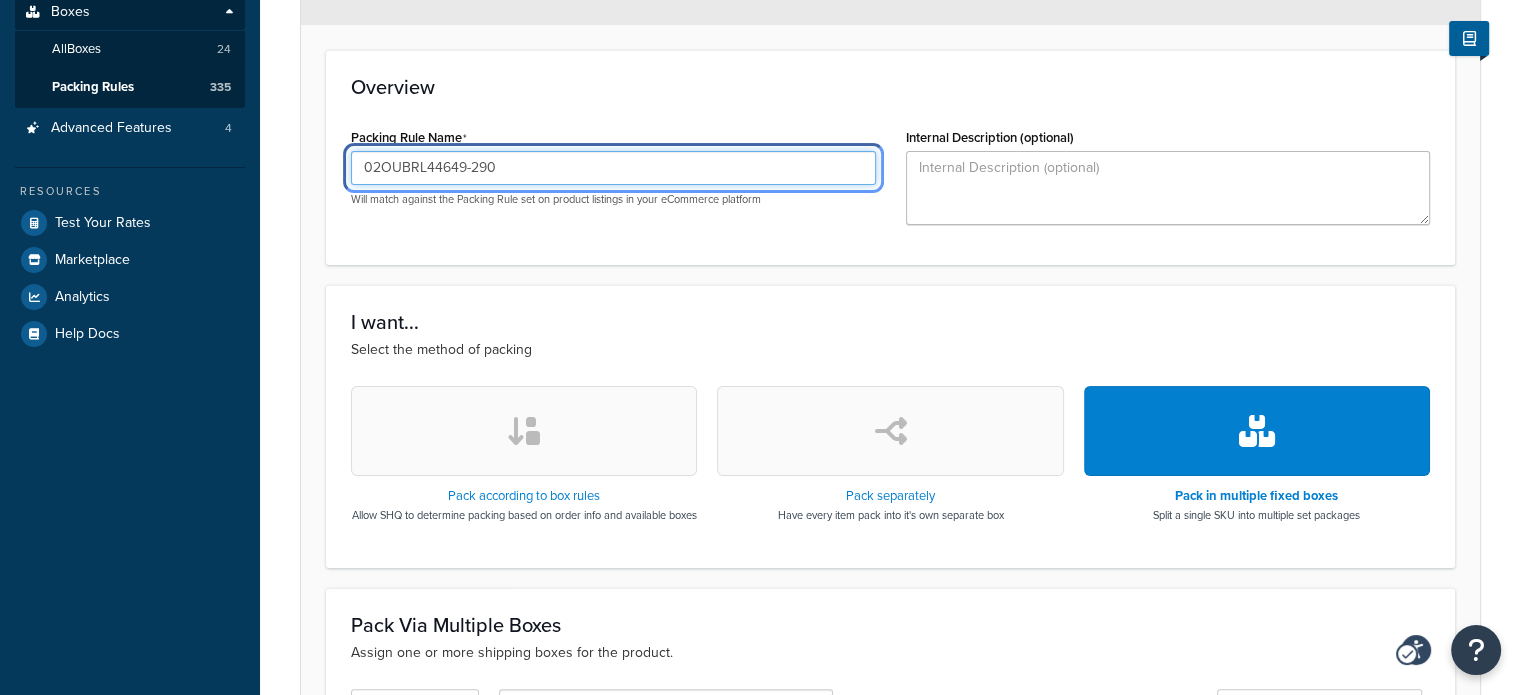 type on "02OUBRL44649-290" 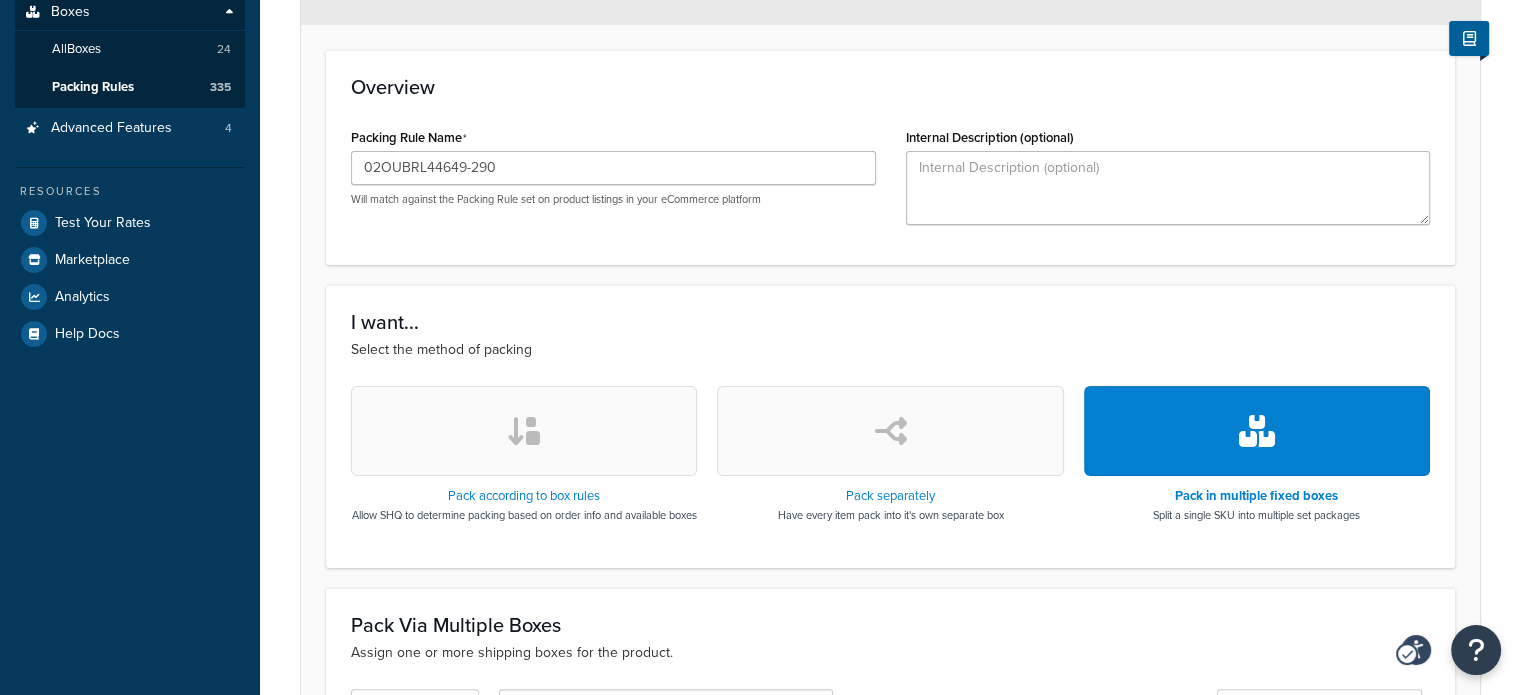 click on "Overview" 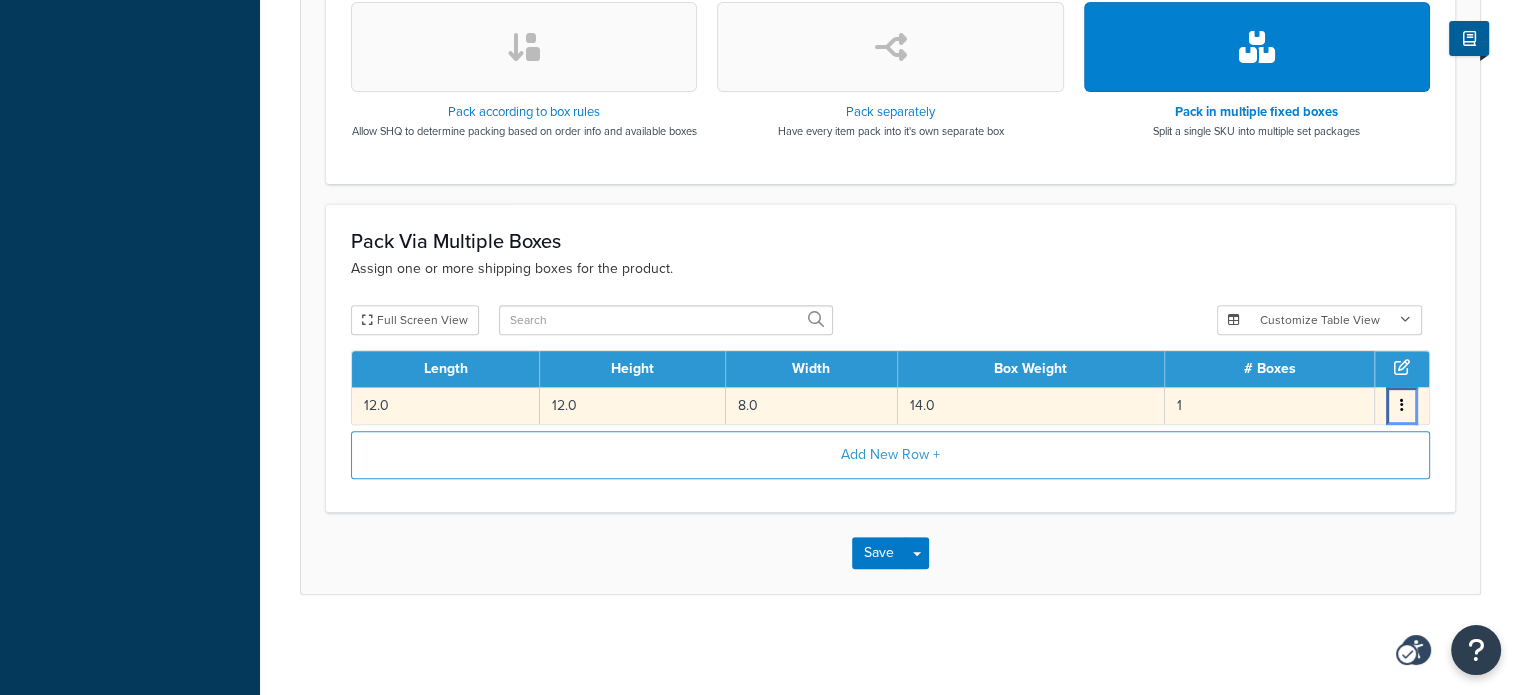 click at bounding box center [1402, 406] 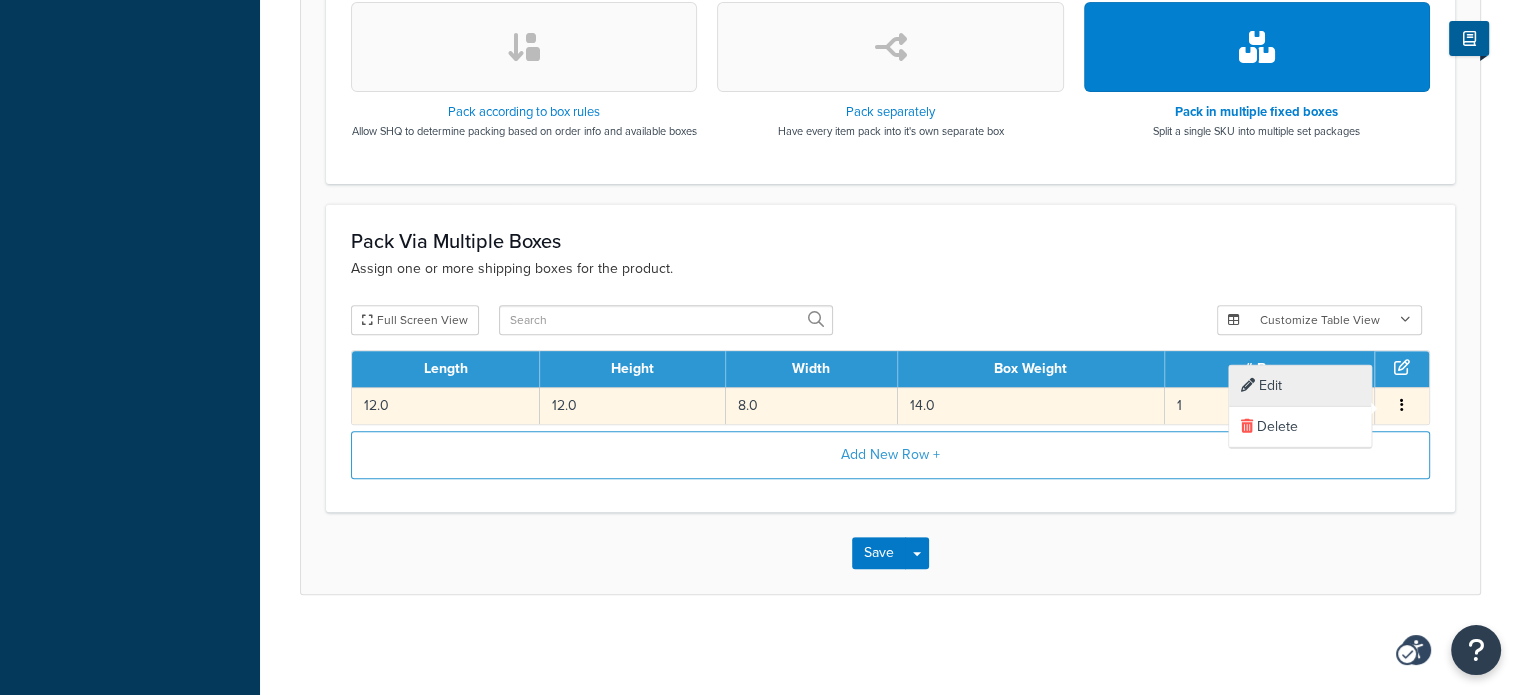 click on "Edit" at bounding box center (1300, 386) 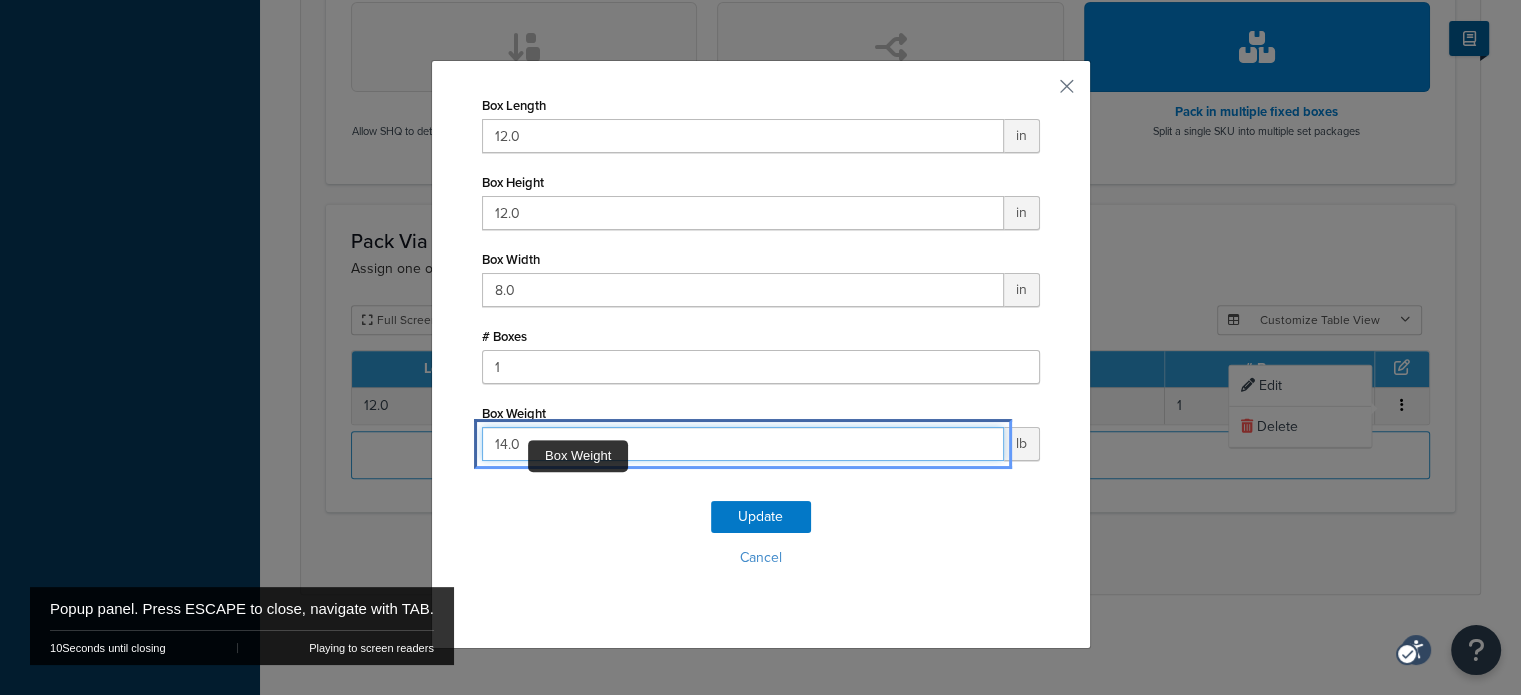 drag, startPoint x: 522, startPoint y: 437, endPoint x: 415, endPoint y: 455, distance: 108.503456 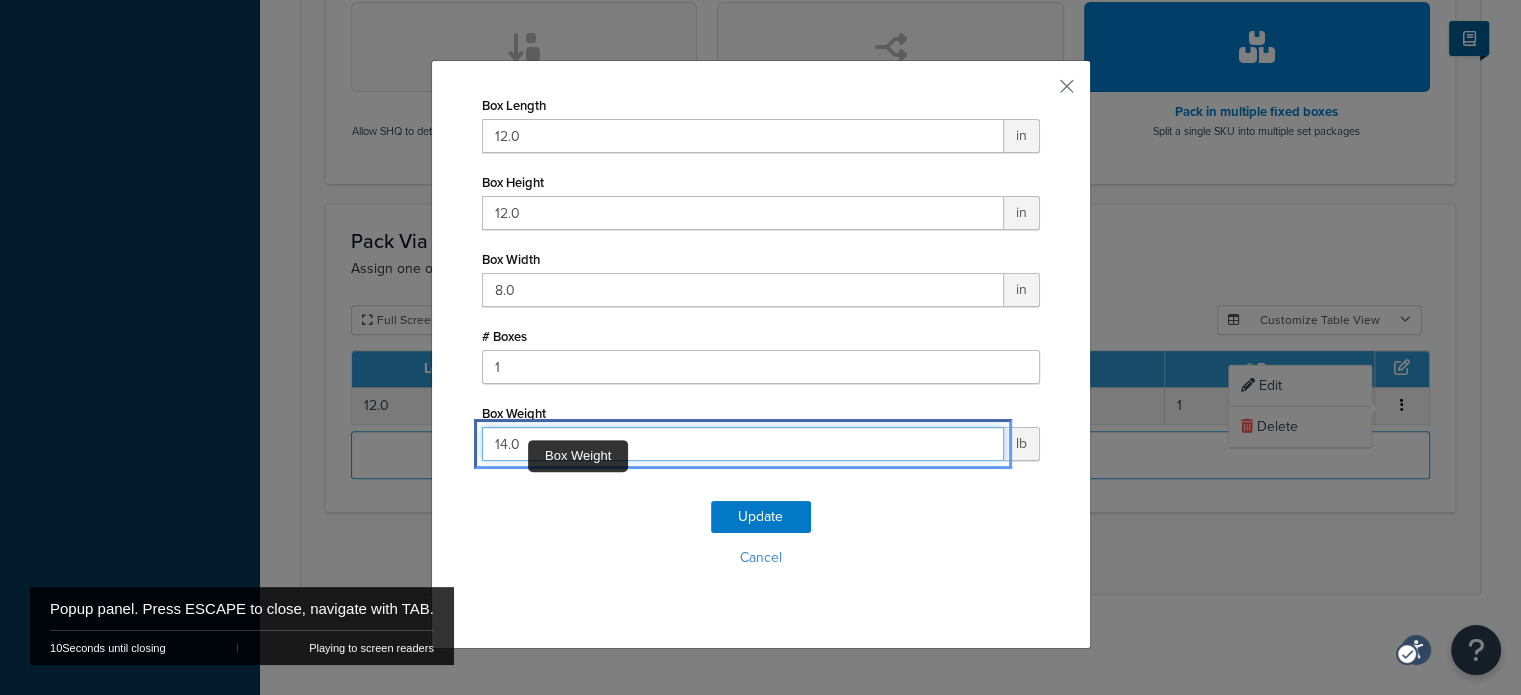 click on "Box Length   12.0 in Box Height   12.0 in Box Width   8.0 in # Boxes   1 Box Weight   14.0 lb Update Cancel" 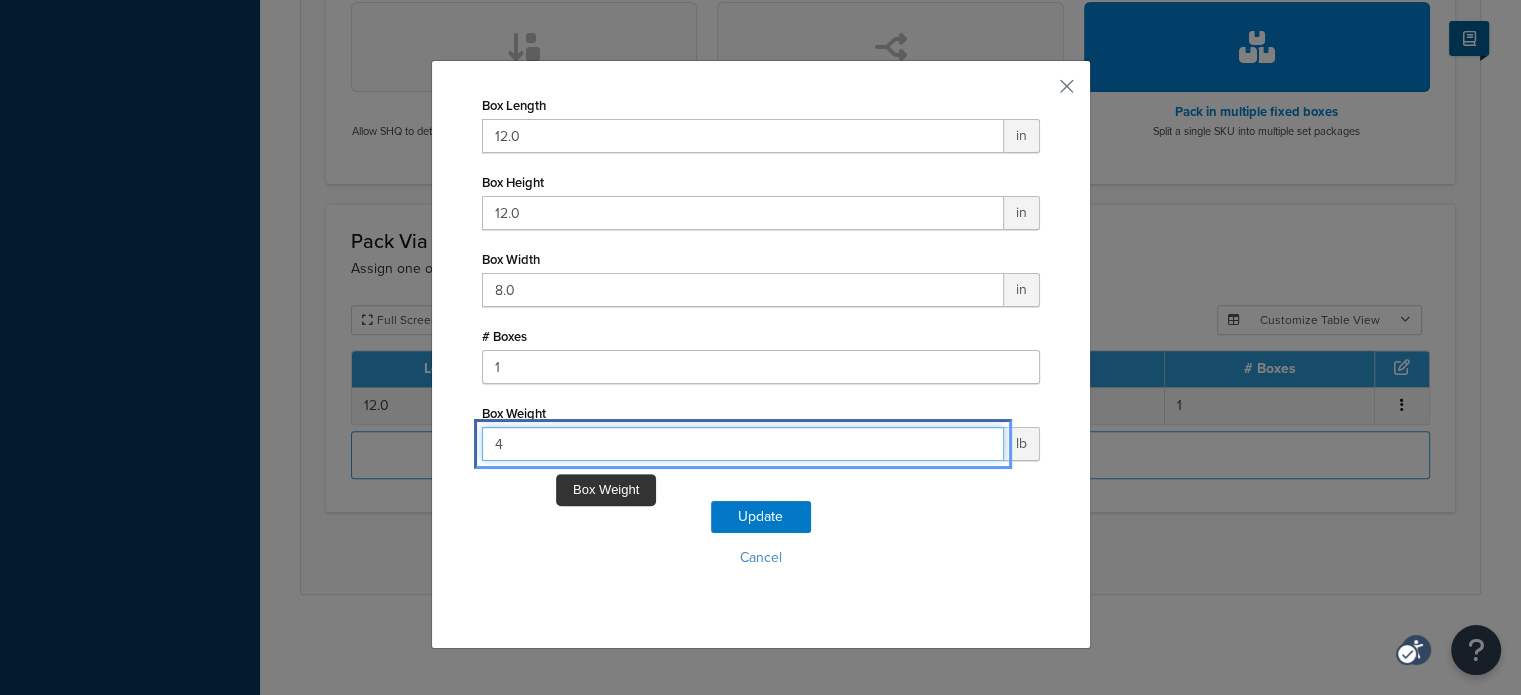 type on "45" 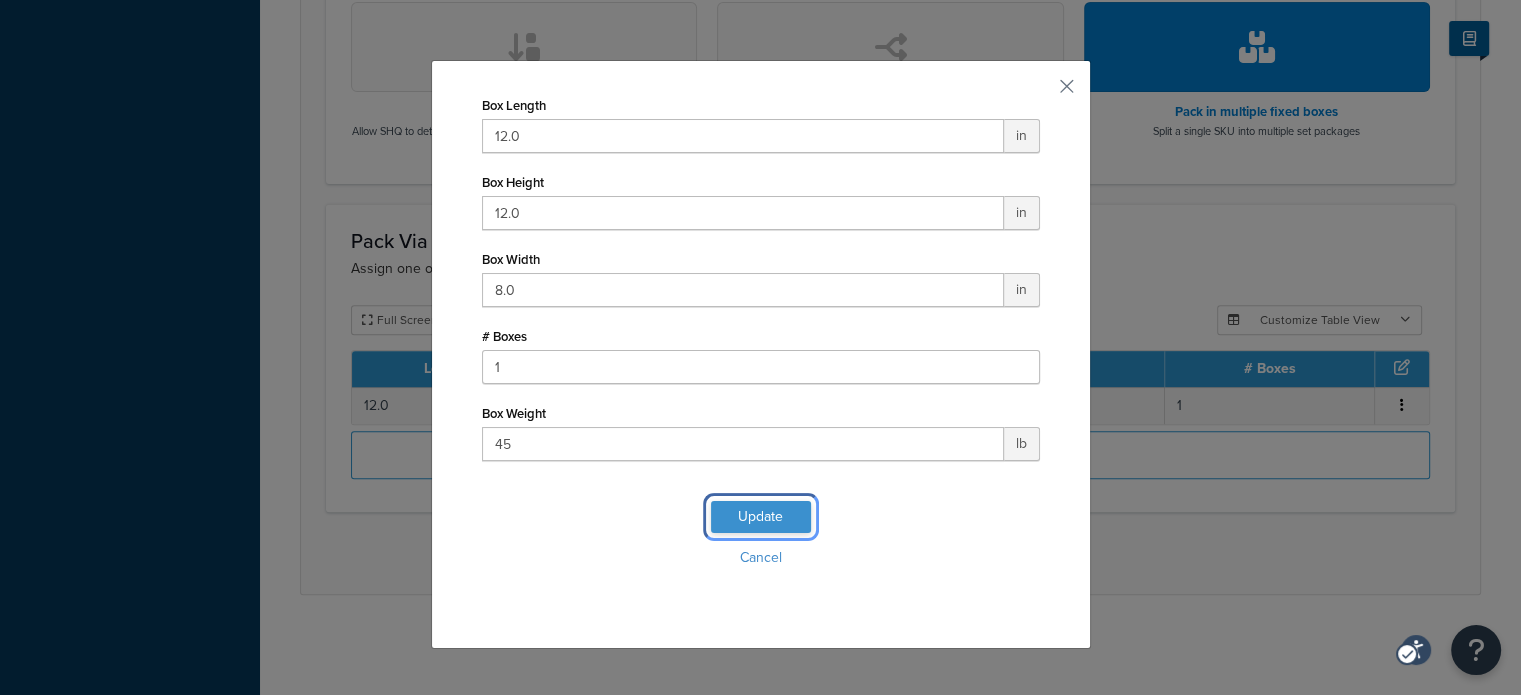 click on "Update" at bounding box center (761, 517) 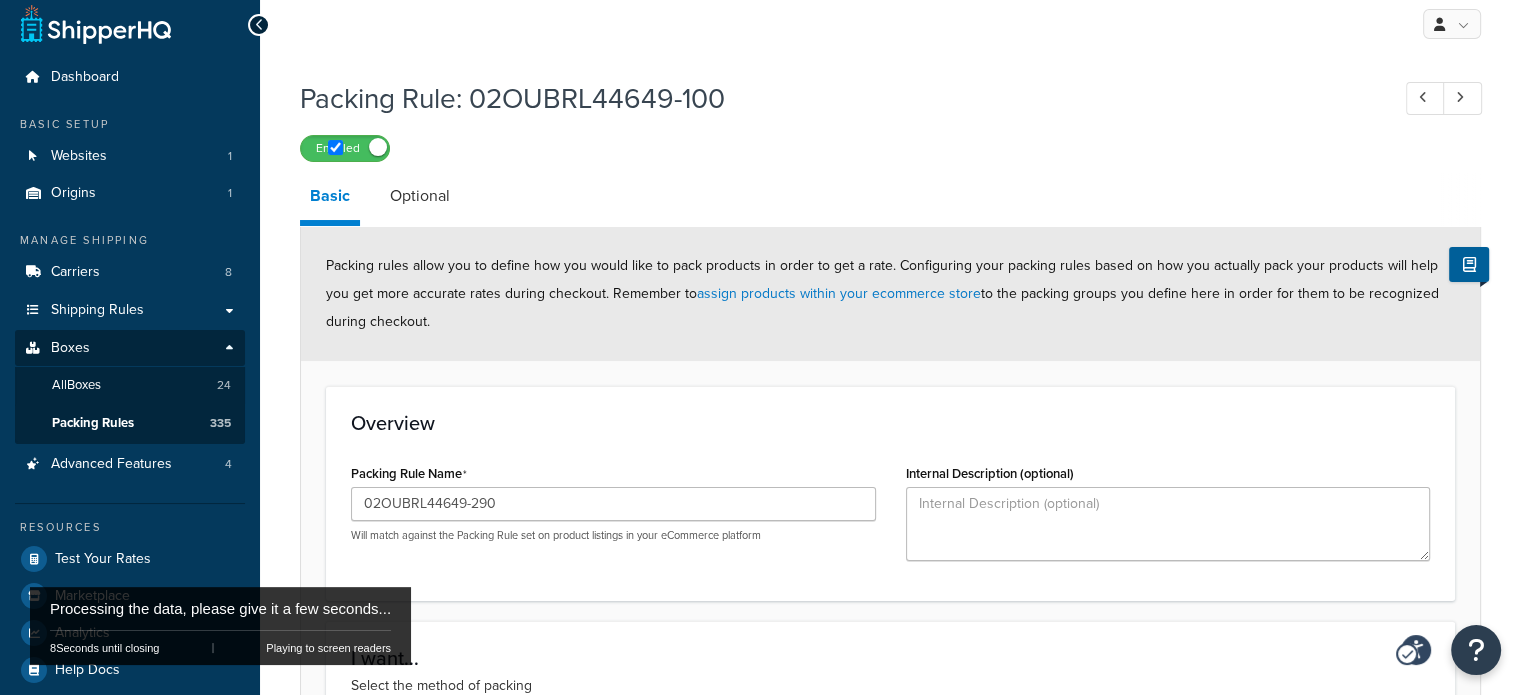 scroll, scrollTop: 744, scrollLeft: 0, axis: vertical 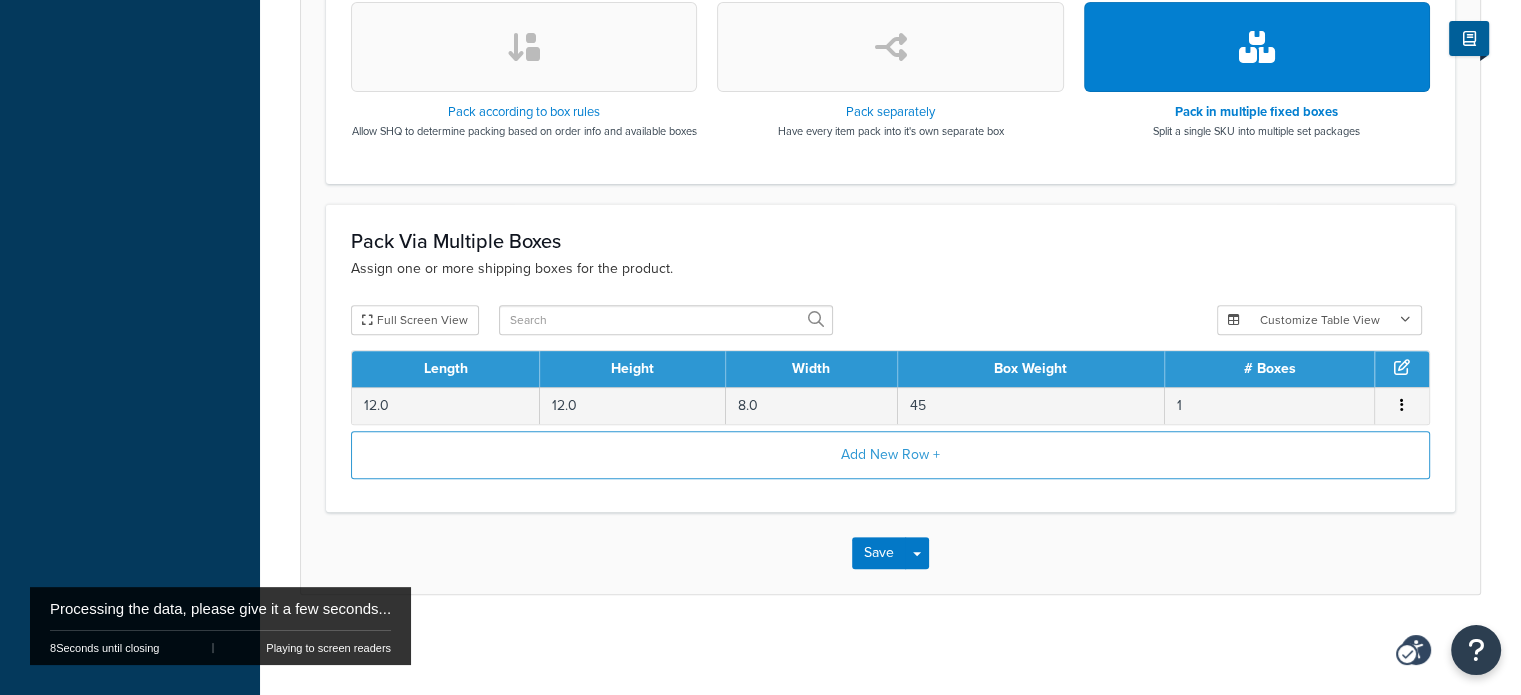 drag, startPoint x: 376, startPoint y: 199, endPoint x: 589, endPoint y: 170, distance: 214.96512 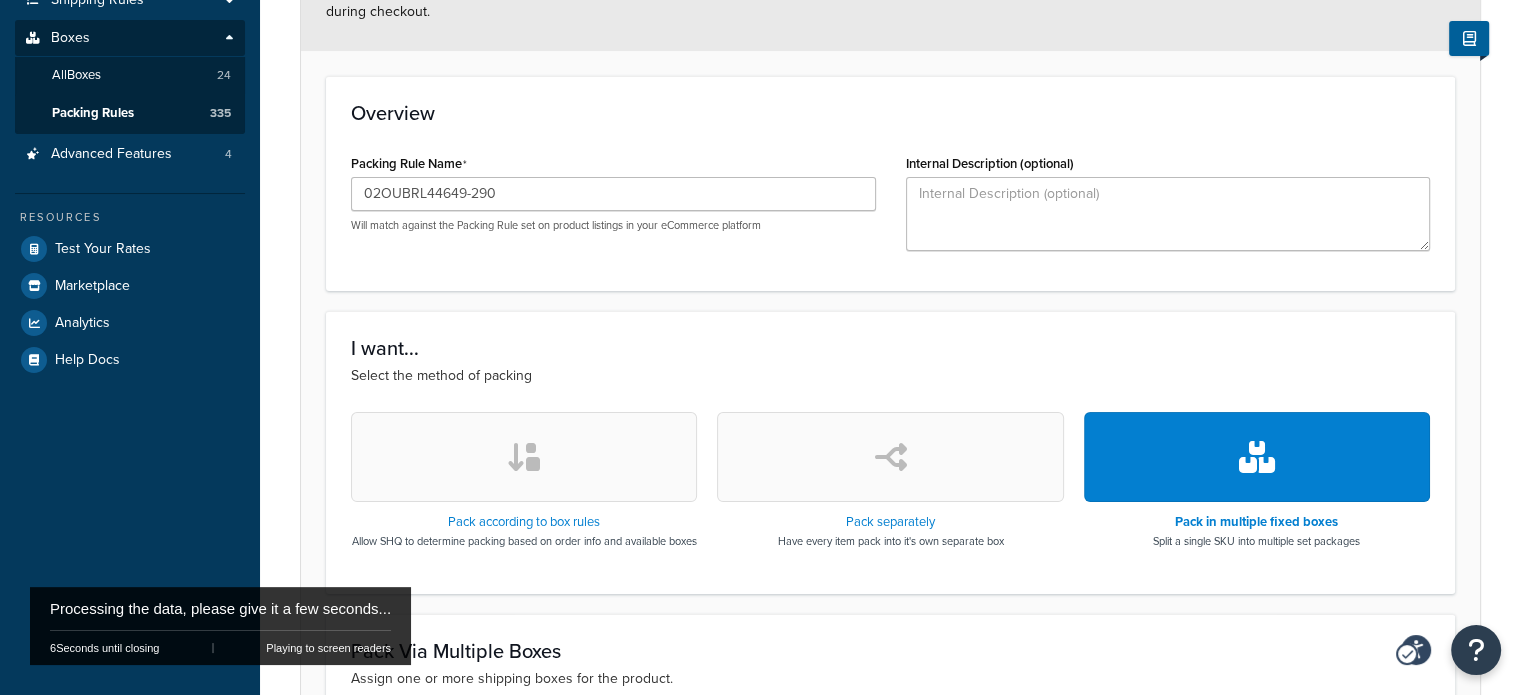 scroll, scrollTop: 0, scrollLeft: 0, axis: both 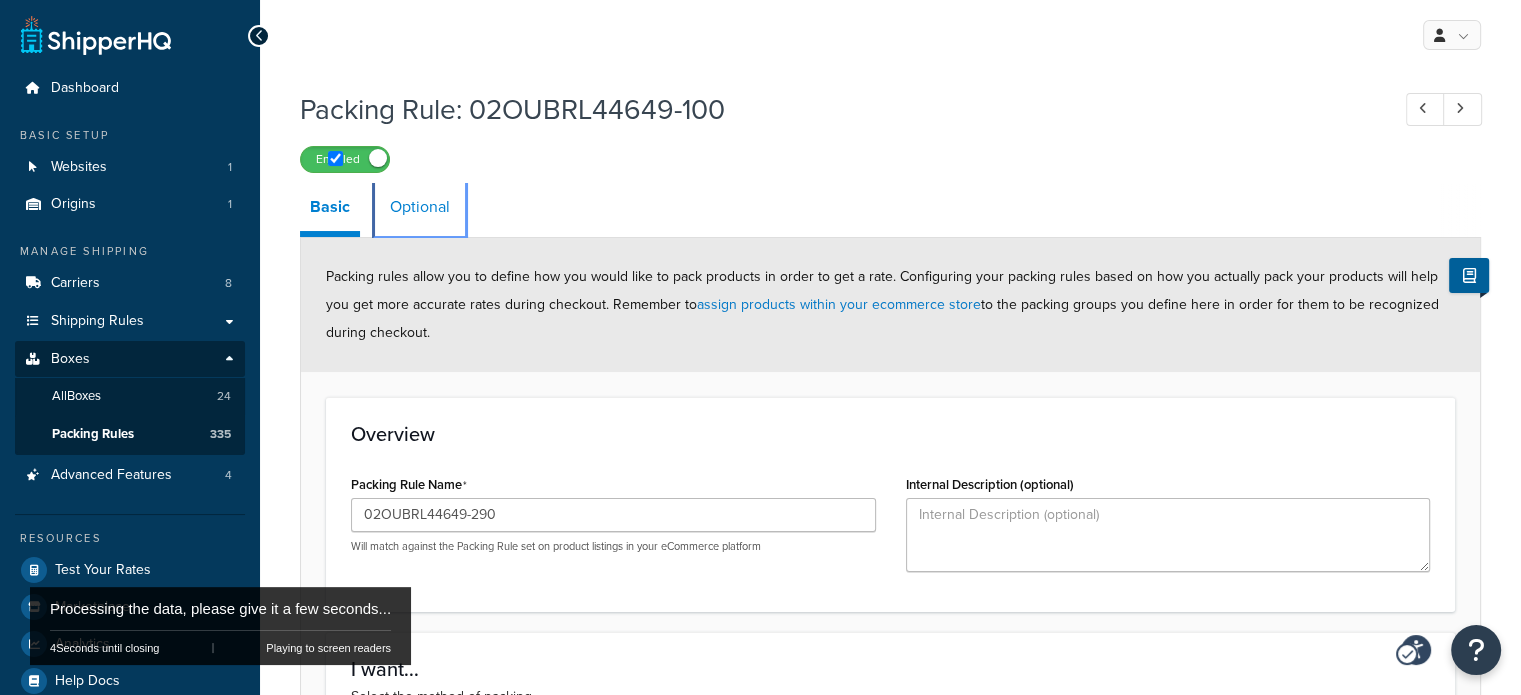 click on "Optional" at bounding box center (420, 207) 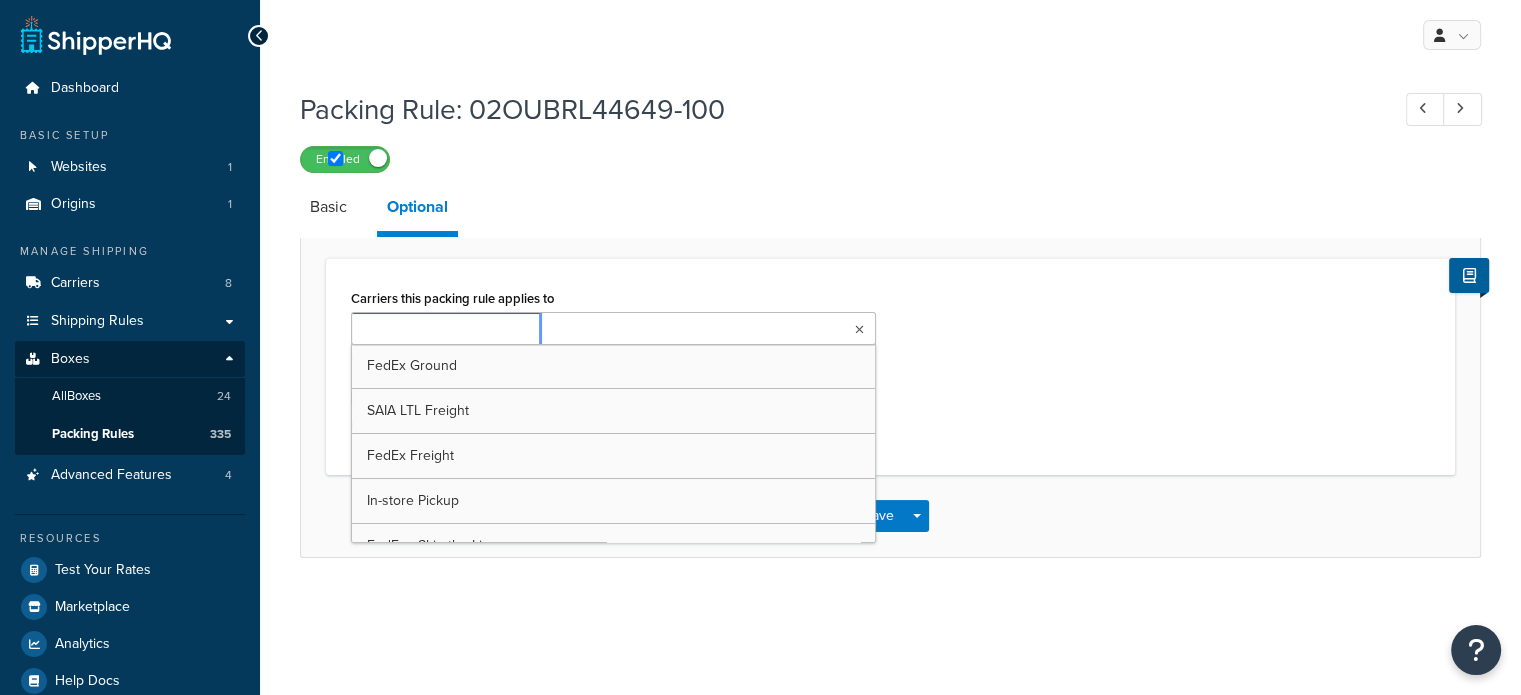 click on "Carriers this packing rule applies to" at bounding box center [445, 330] 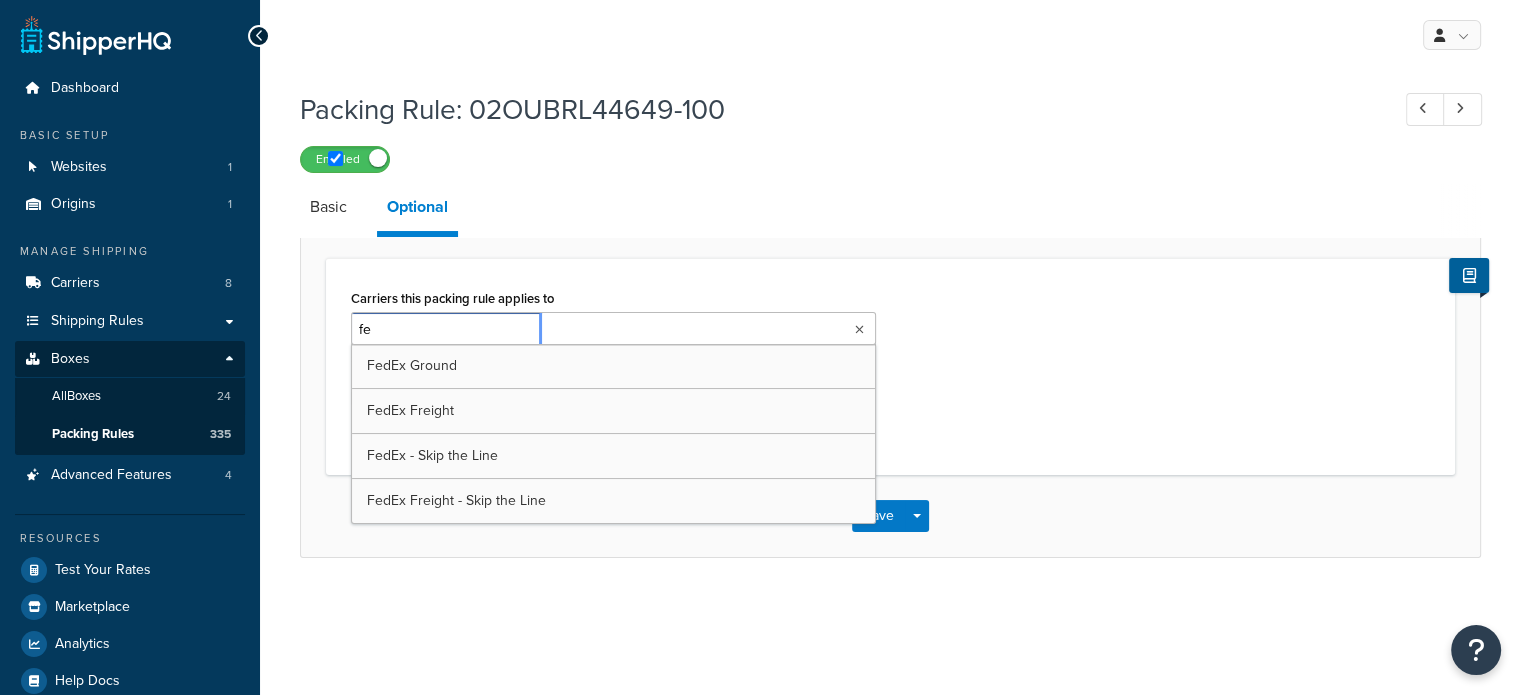 type on "fed" 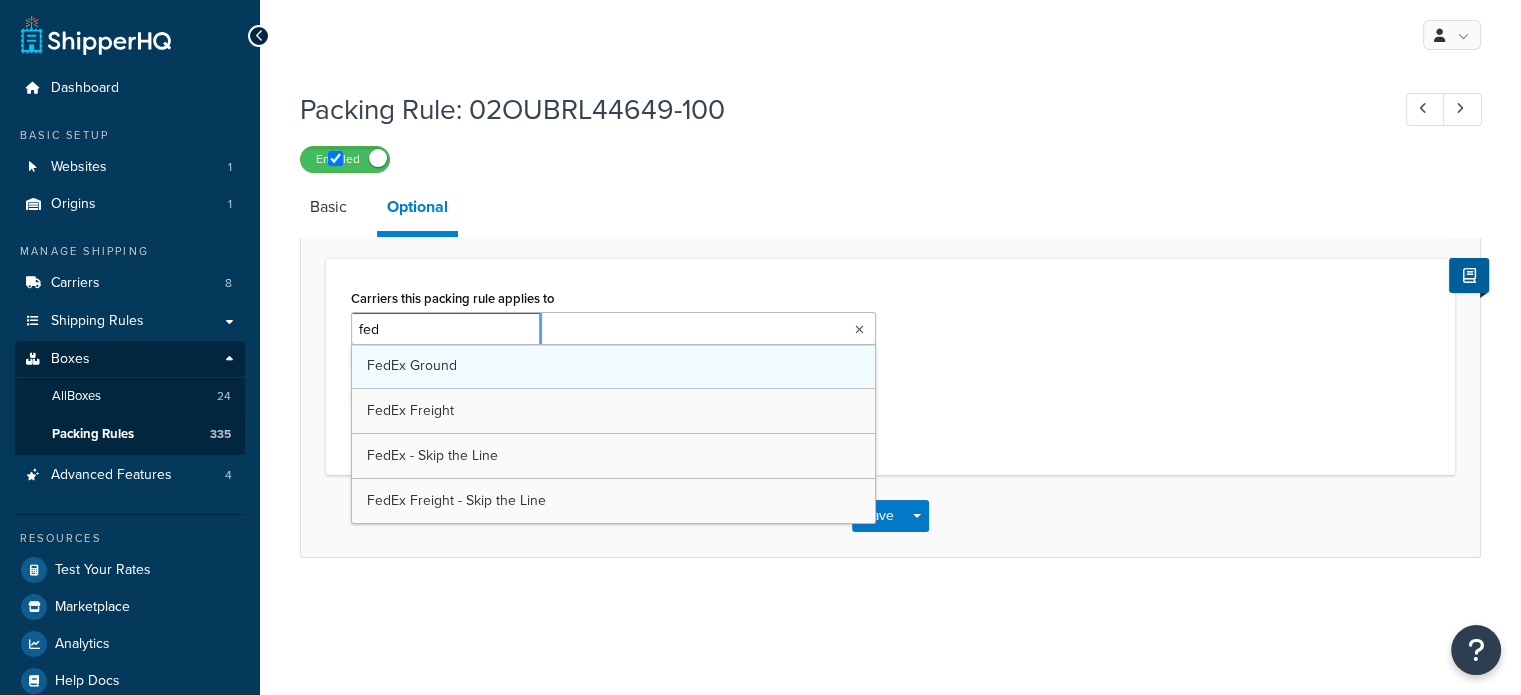 type 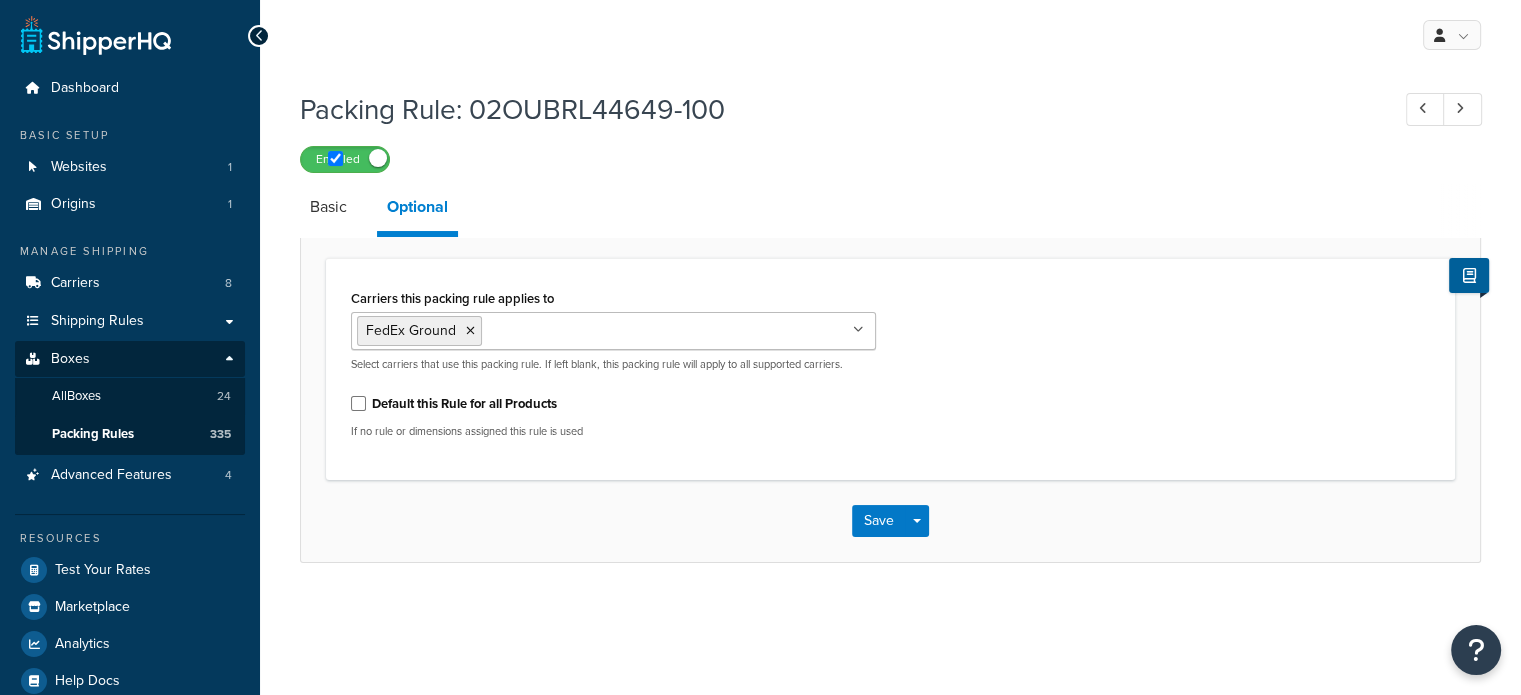 click on "Carriers this packing rule applies to   FedEx Ground   SAIA LTL Freight FedEx Freight In-store Pickup FedEx - Skip the Line FedEx Freight - Skip the Line SAIA LTL Freight - Skip the Line Tariff Shipping Select carriers that use this packing rule. If left blank, this packing rule will apply to all supported carriers.   Default this Rule for all Products If no rule or dimensions assigned this rule is used" at bounding box center [890, 369] 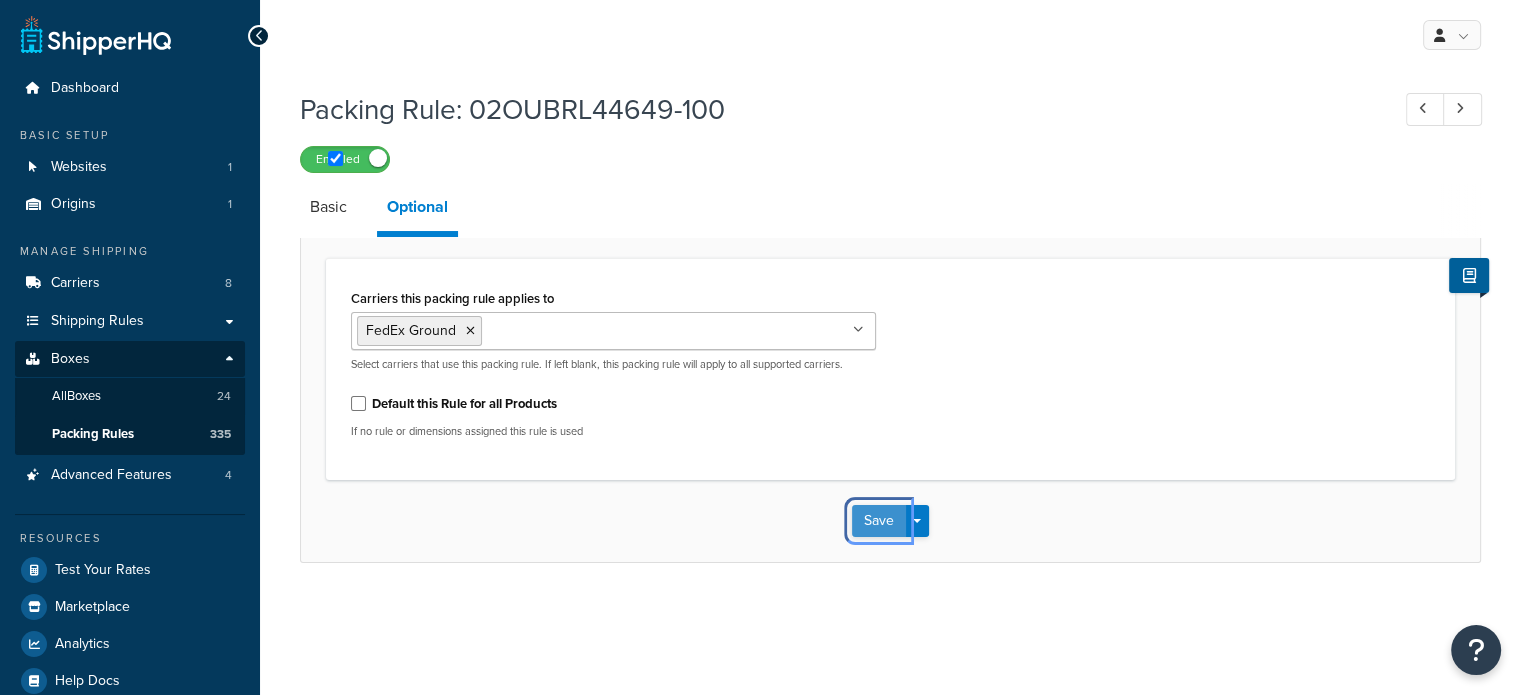 click on "Save" at bounding box center [879, 521] 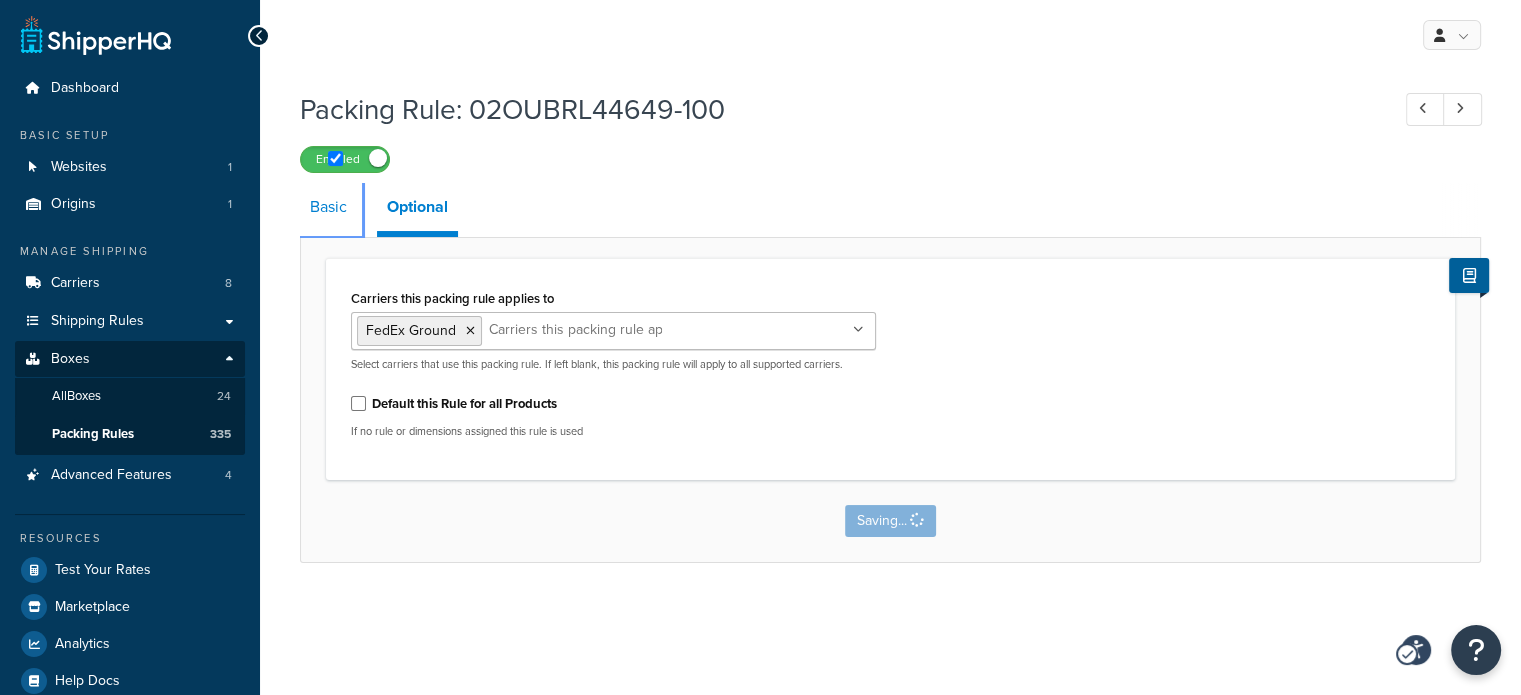 click on "Basic" at bounding box center (328, 207) 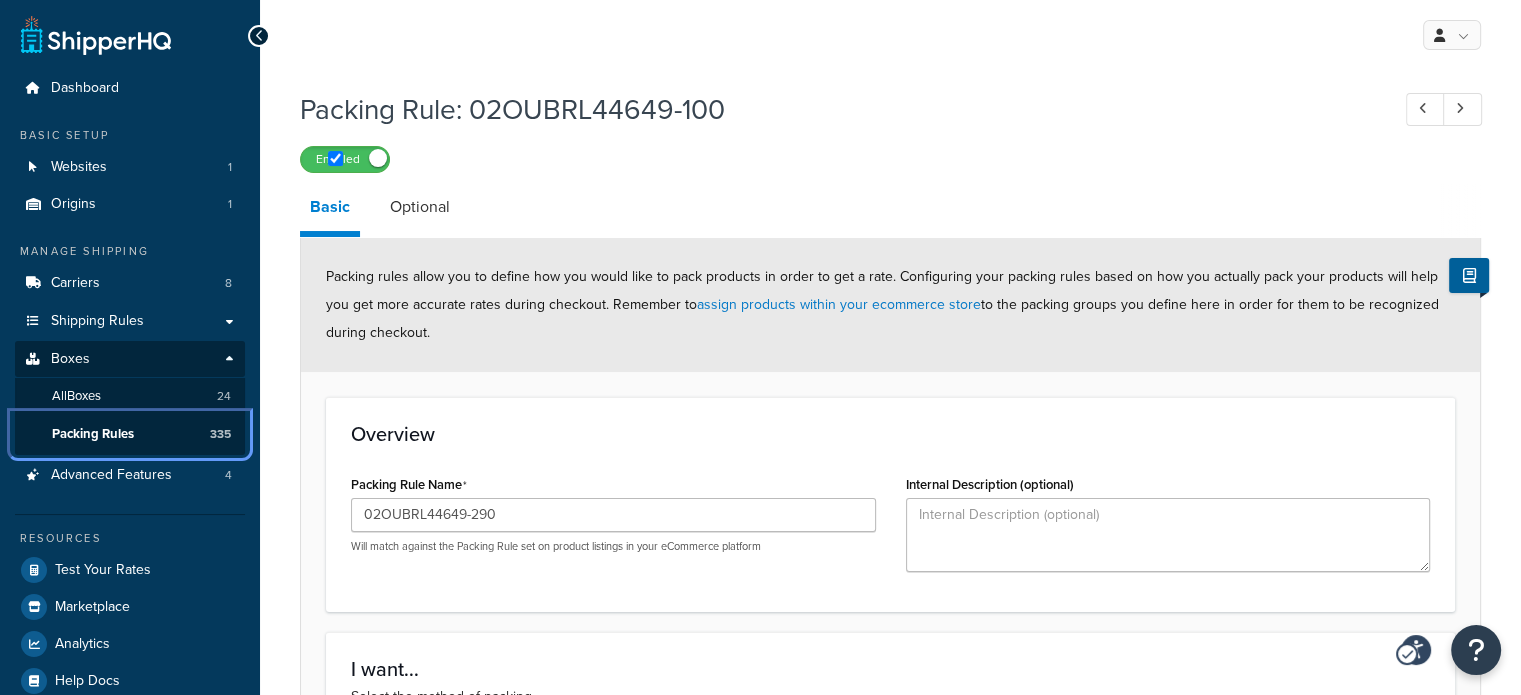 click on "Packing Rules 335" at bounding box center (130, 434) 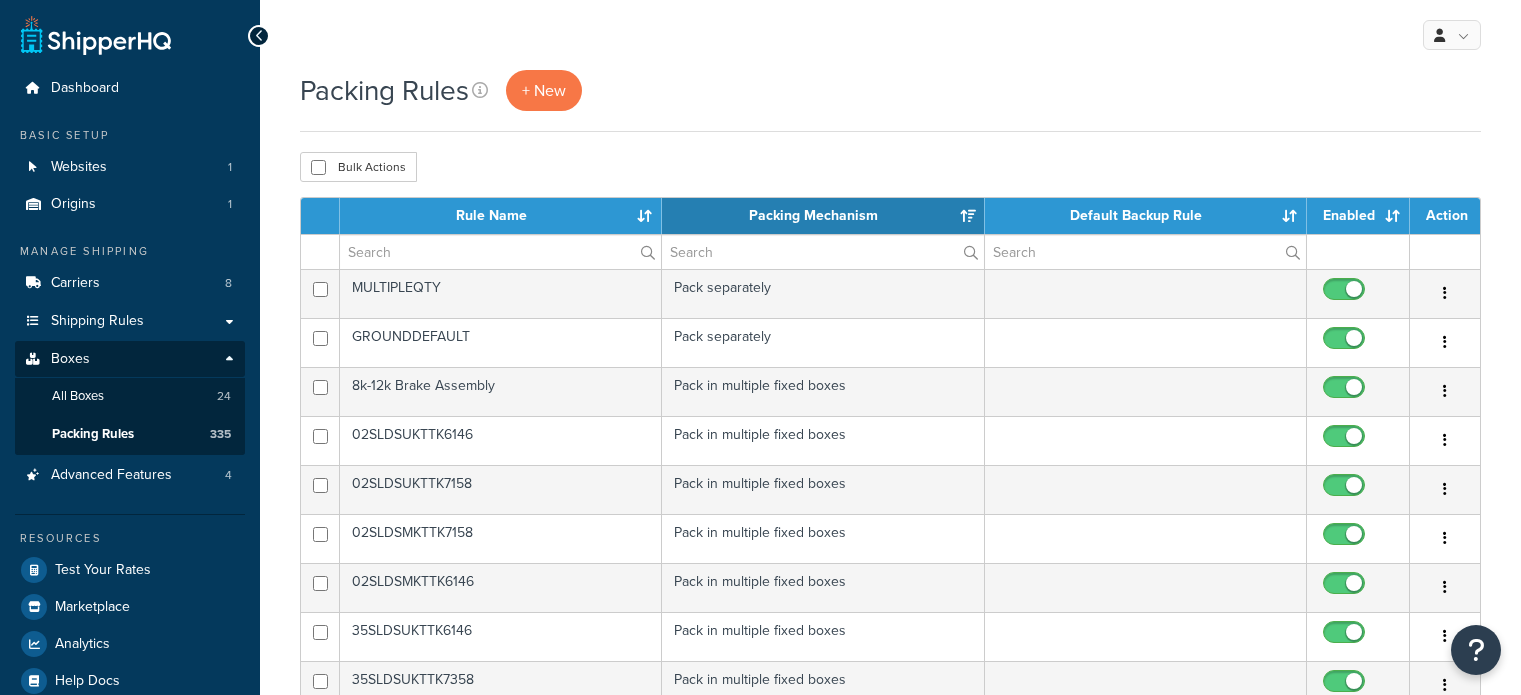 select on "15" 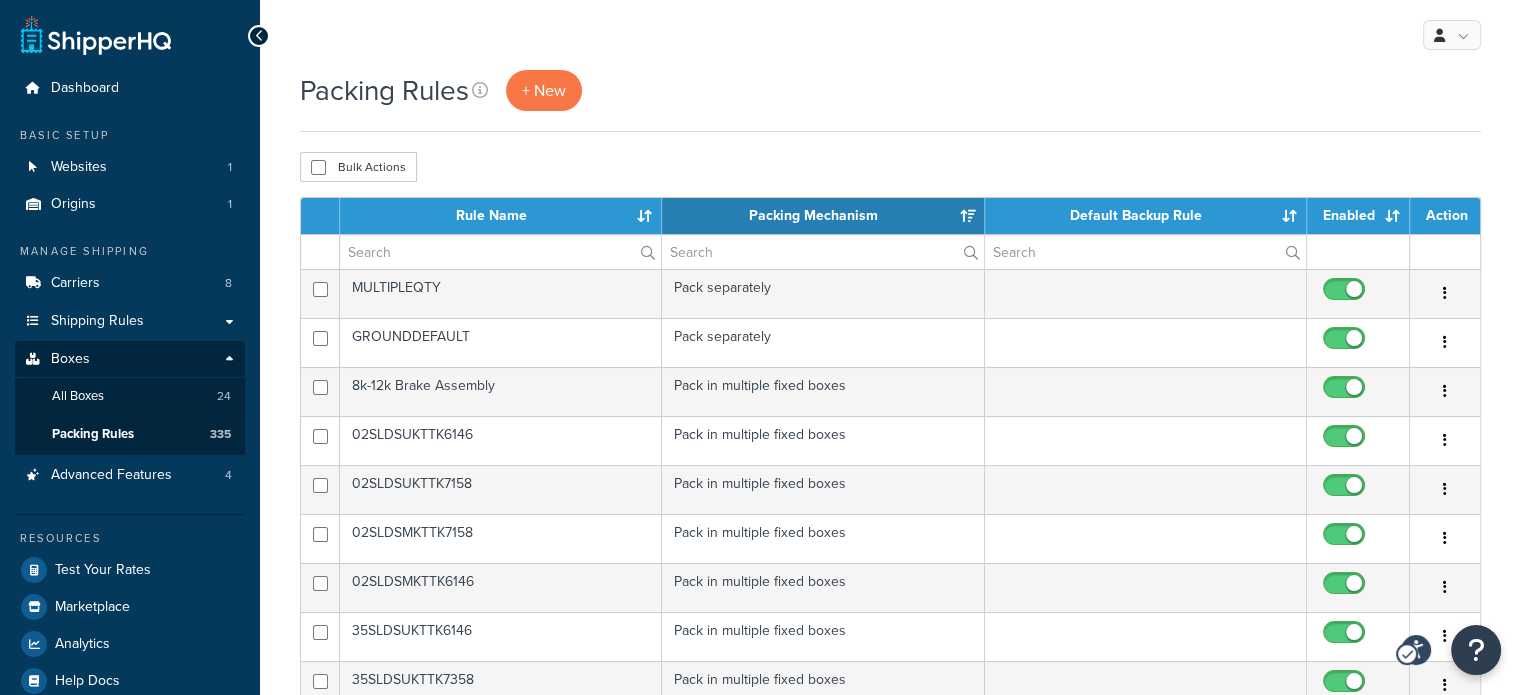 scroll, scrollTop: 0, scrollLeft: 0, axis: both 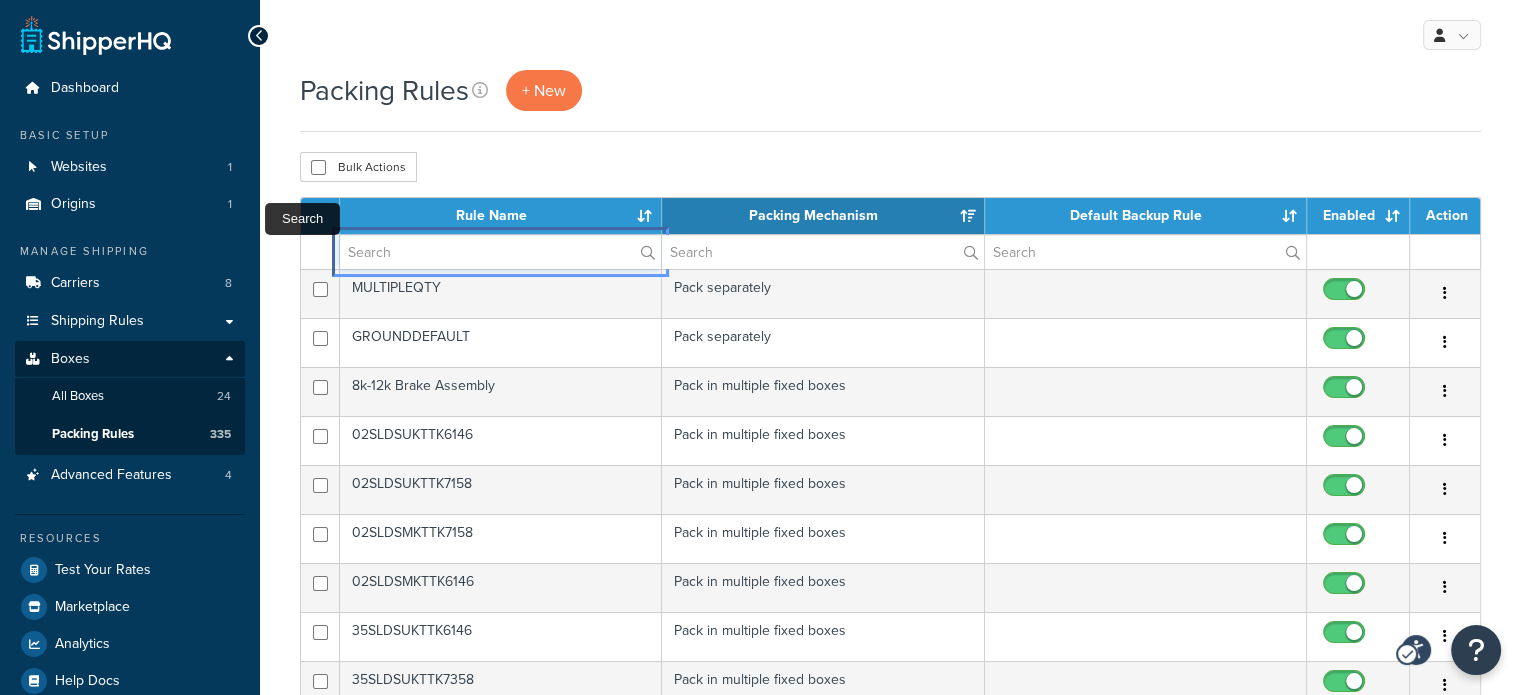 click at bounding box center (500, 252) 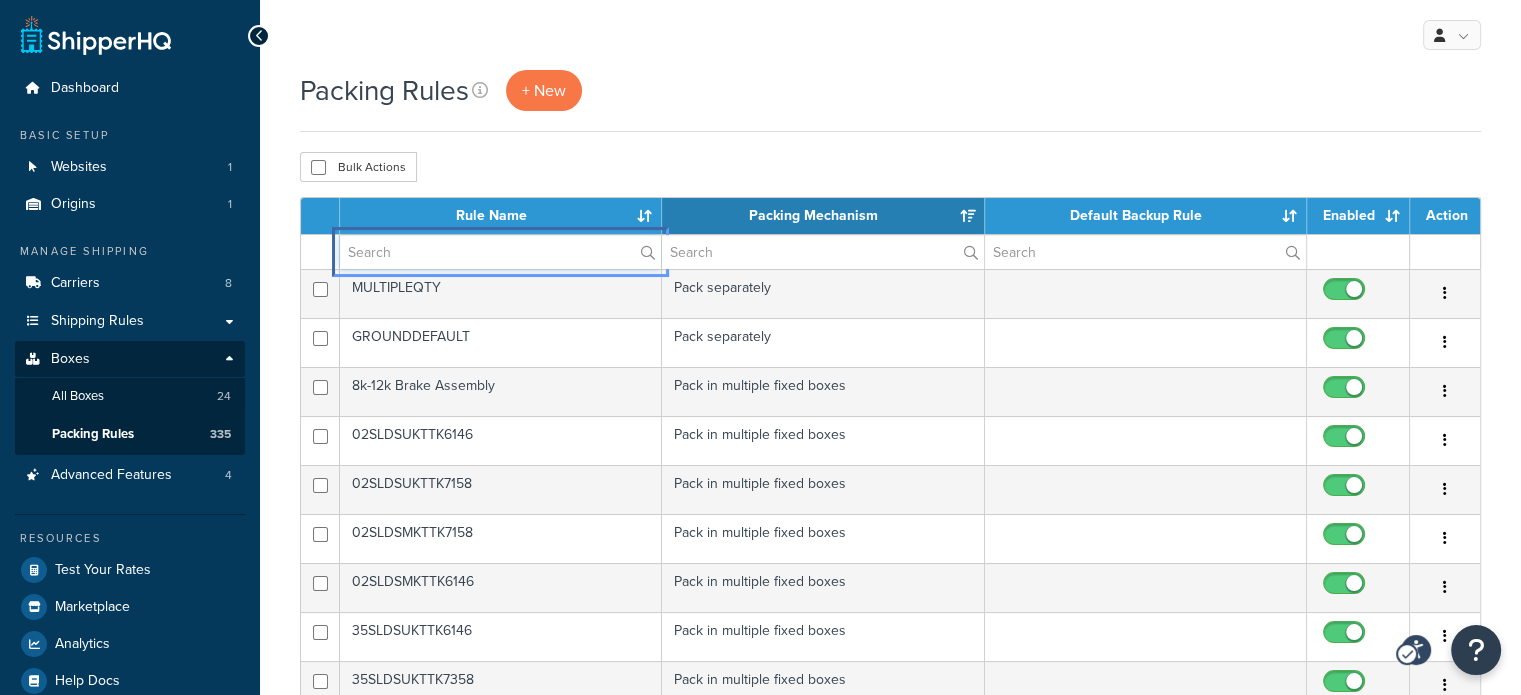 paste on "02OUBRL44649-290" 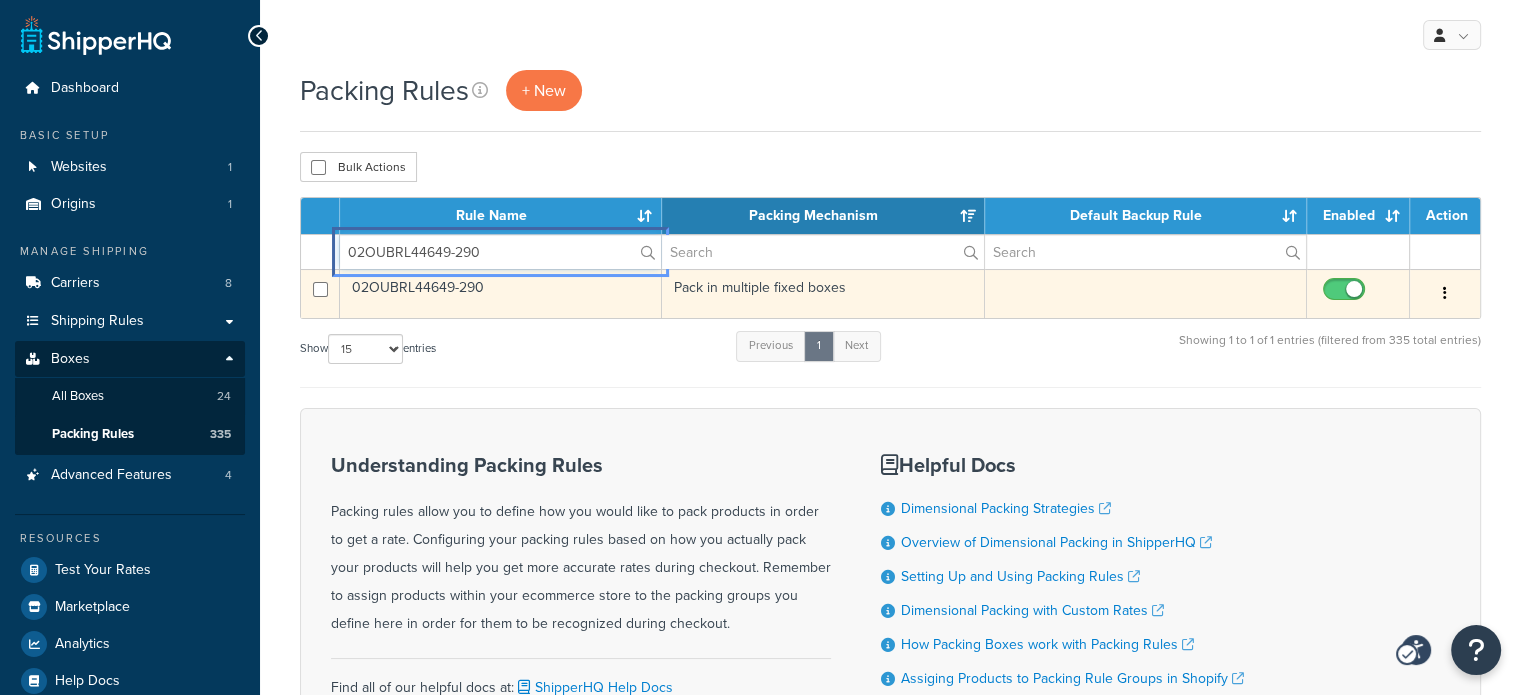 type on "02OUBRL44649-290" 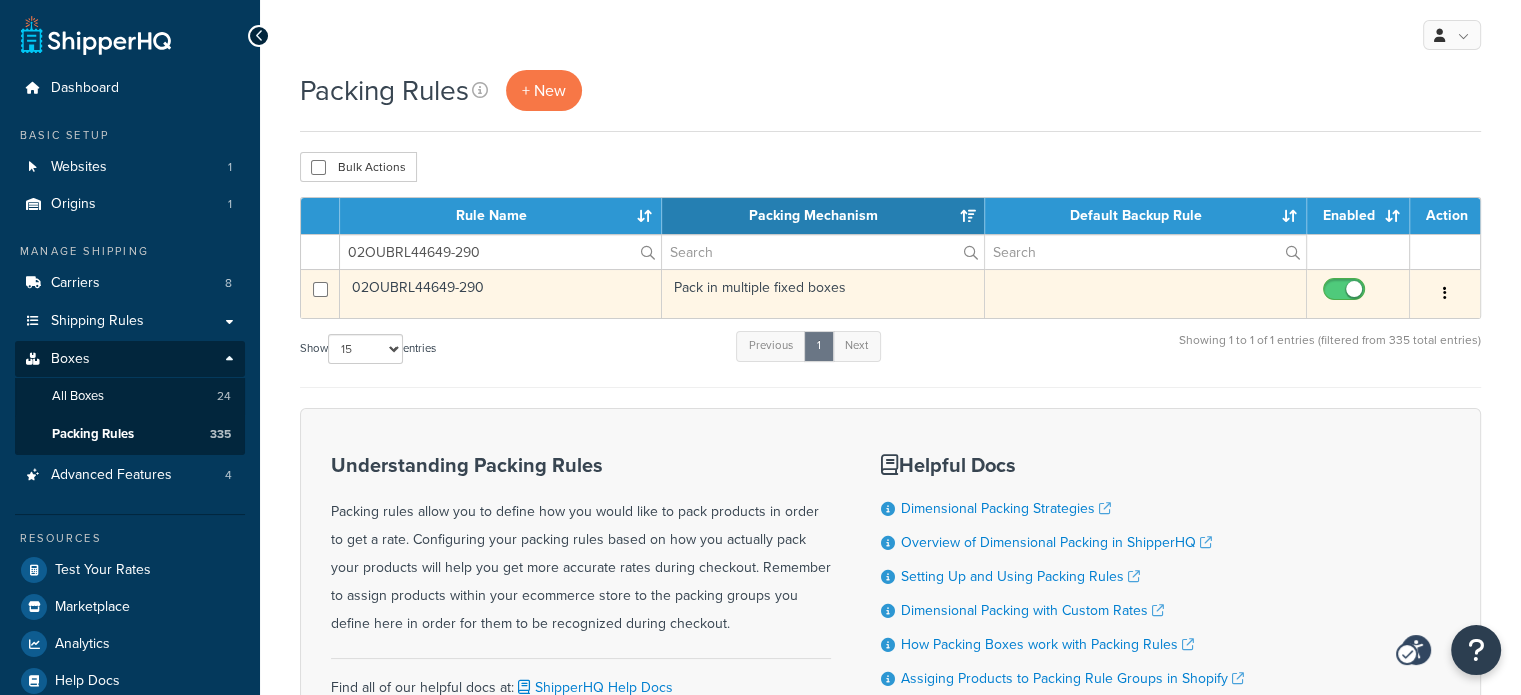 click on "02OUBRL44649-290" at bounding box center [501, 293] 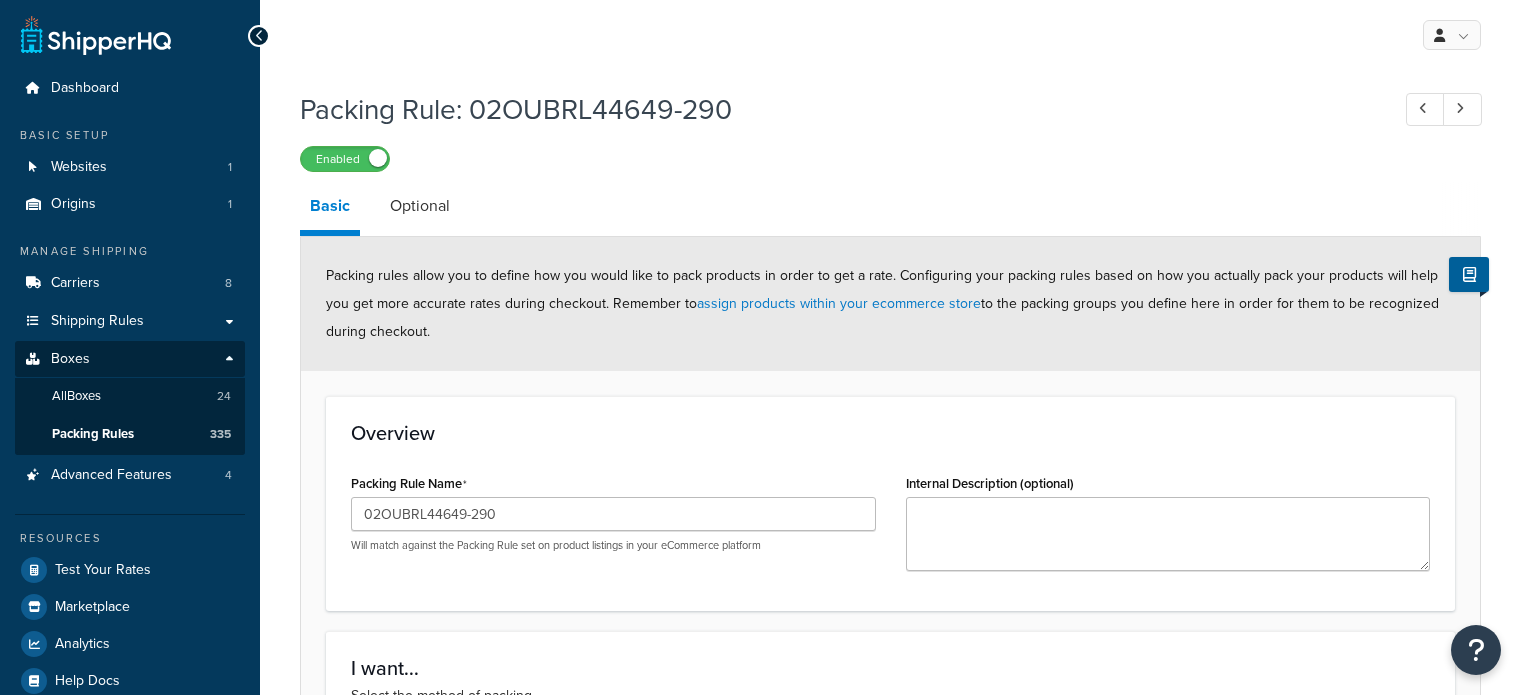 scroll, scrollTop: 0, scrollLeft: 0, axis: both 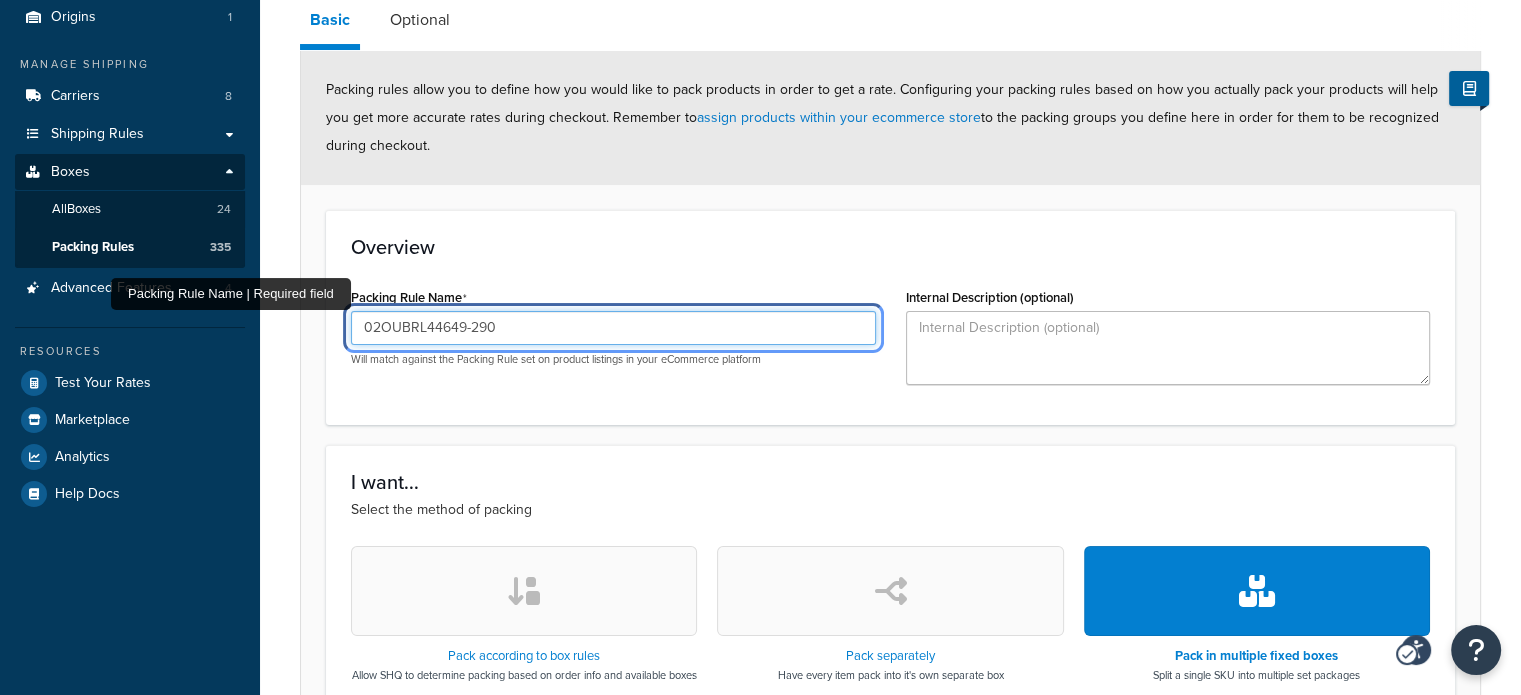 click on "02OUBRL44649-290" at bounding box center (613, 328) 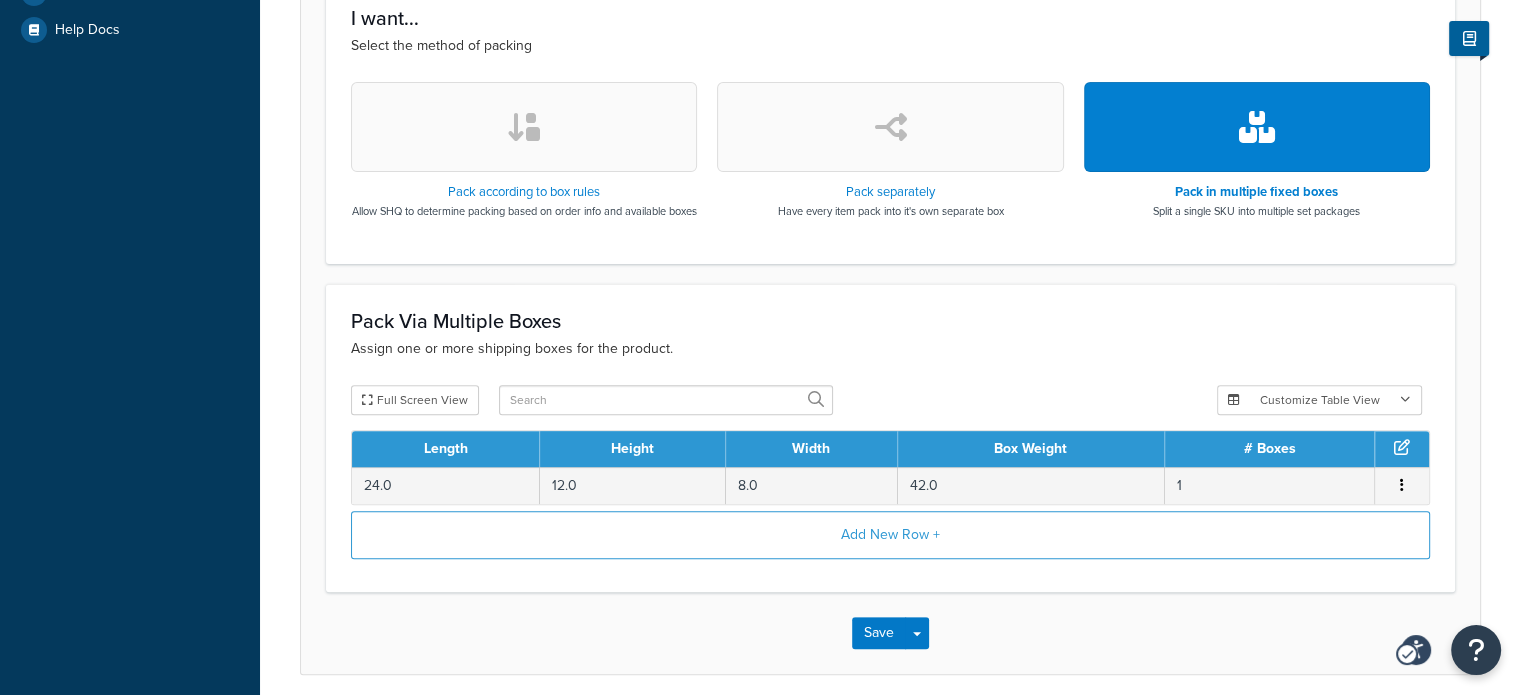 scroll, scrollTop: 744, scrollLeft: 0, axis: vertical 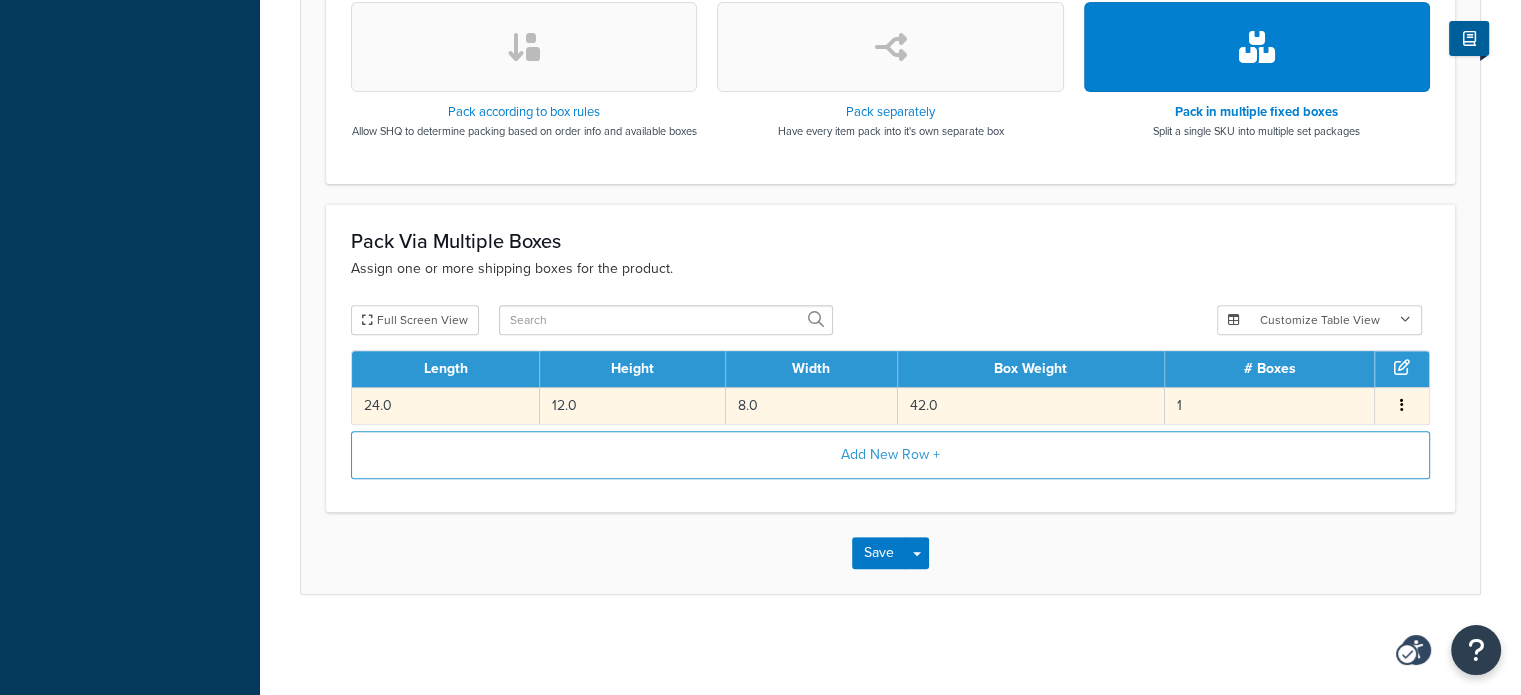type on "02OUBRL44649-580" 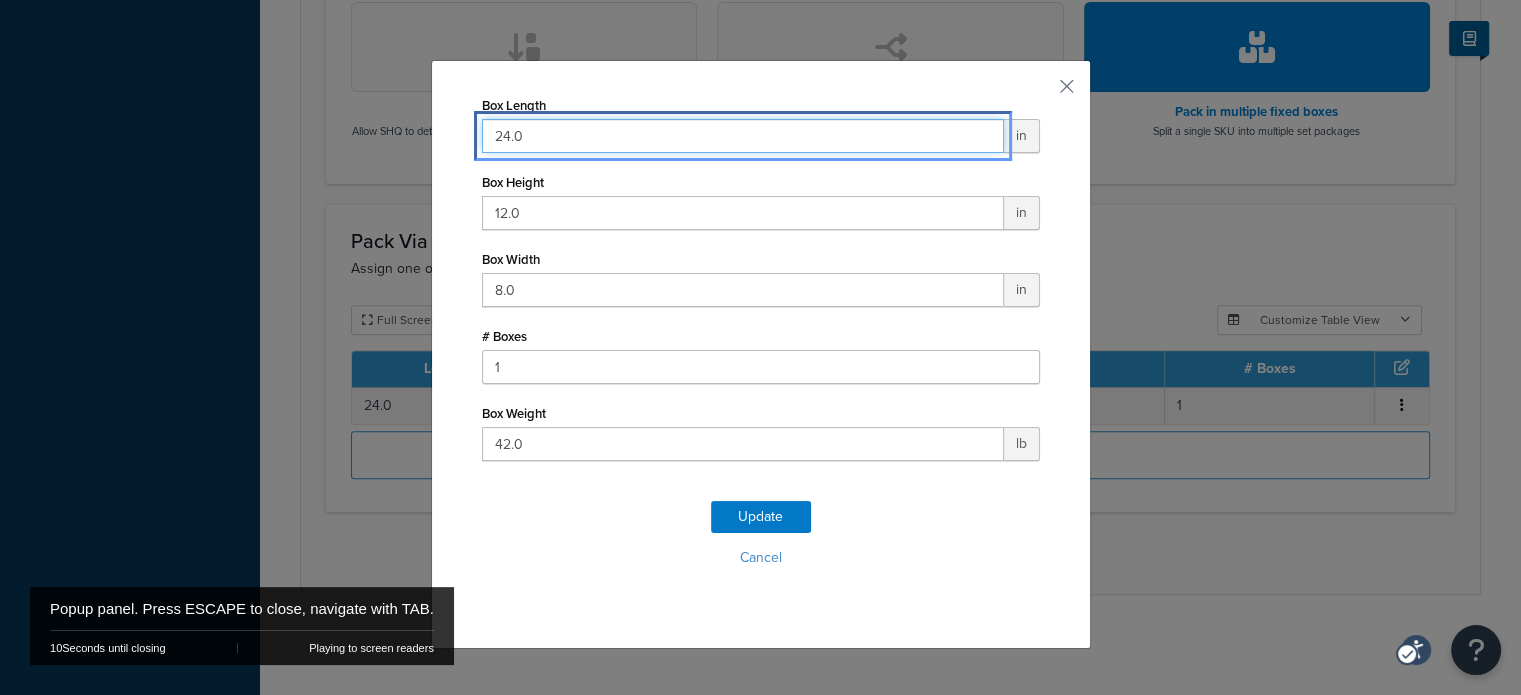 click on "24.0" at bounding box center (743, 136) 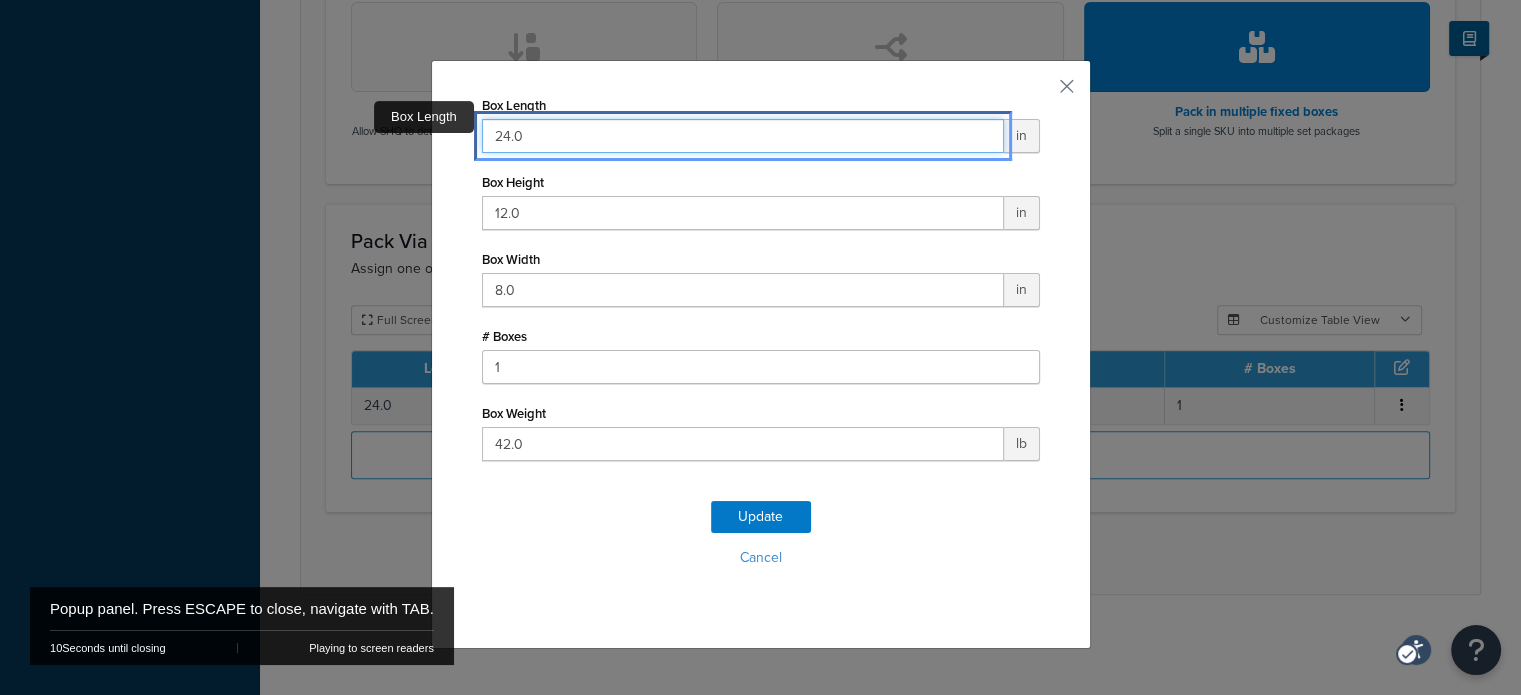 click on "24.0" at bounding box center [743, 136] 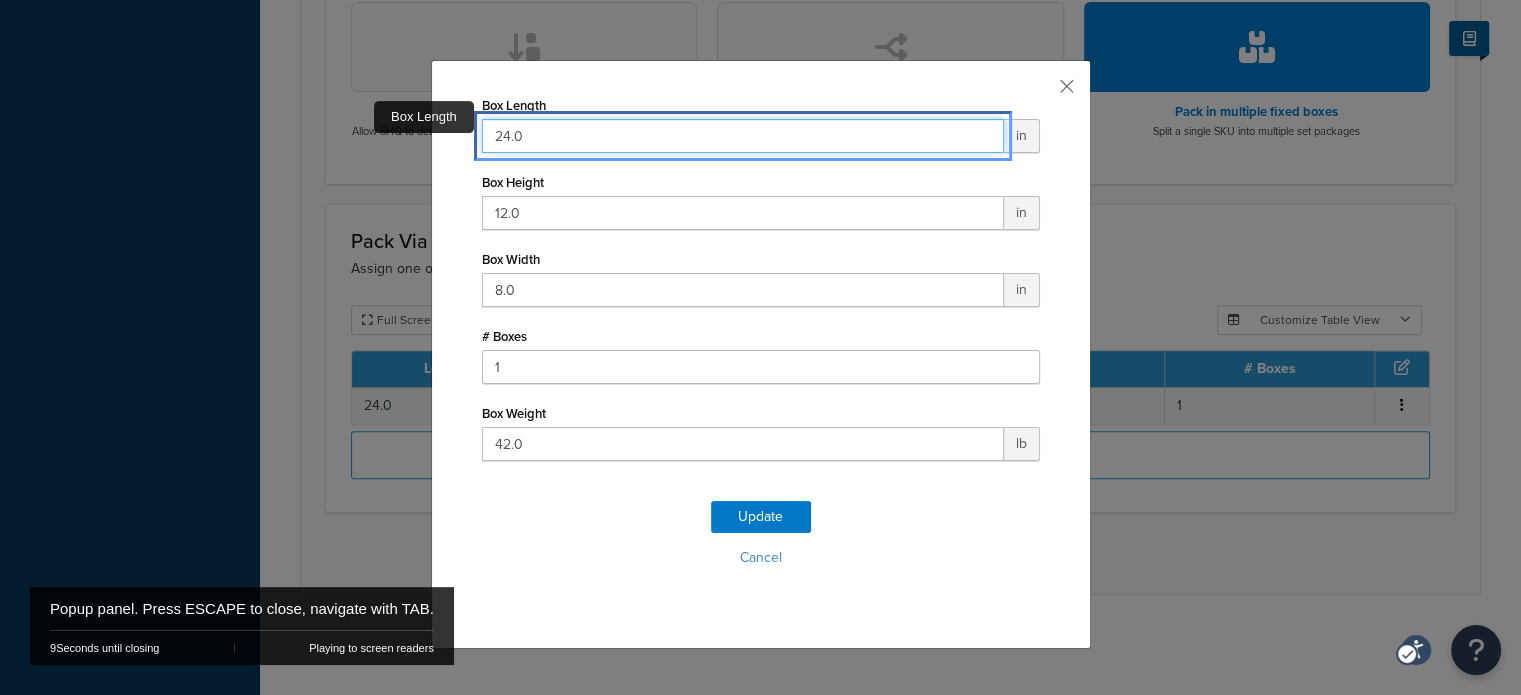 click on "24.0" at bounding box center [743, 136] 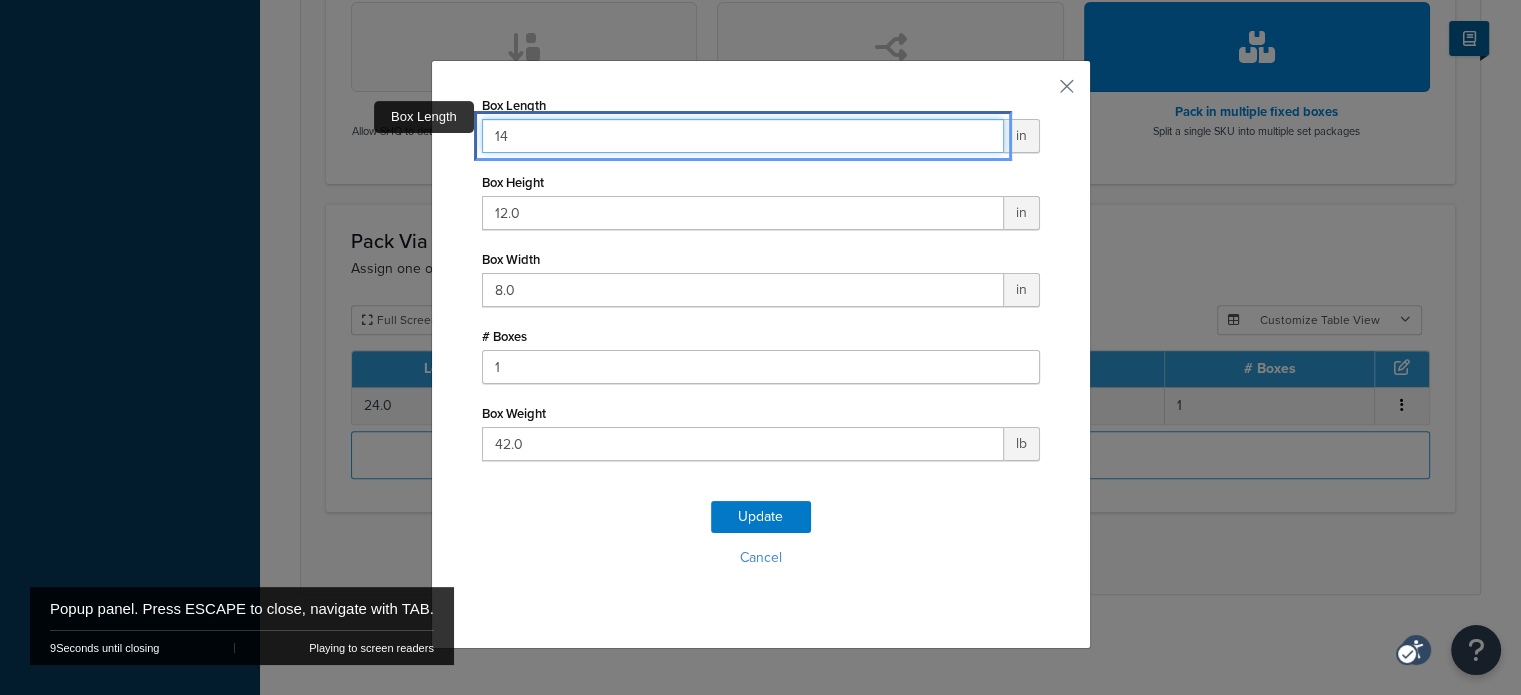 type on "14" 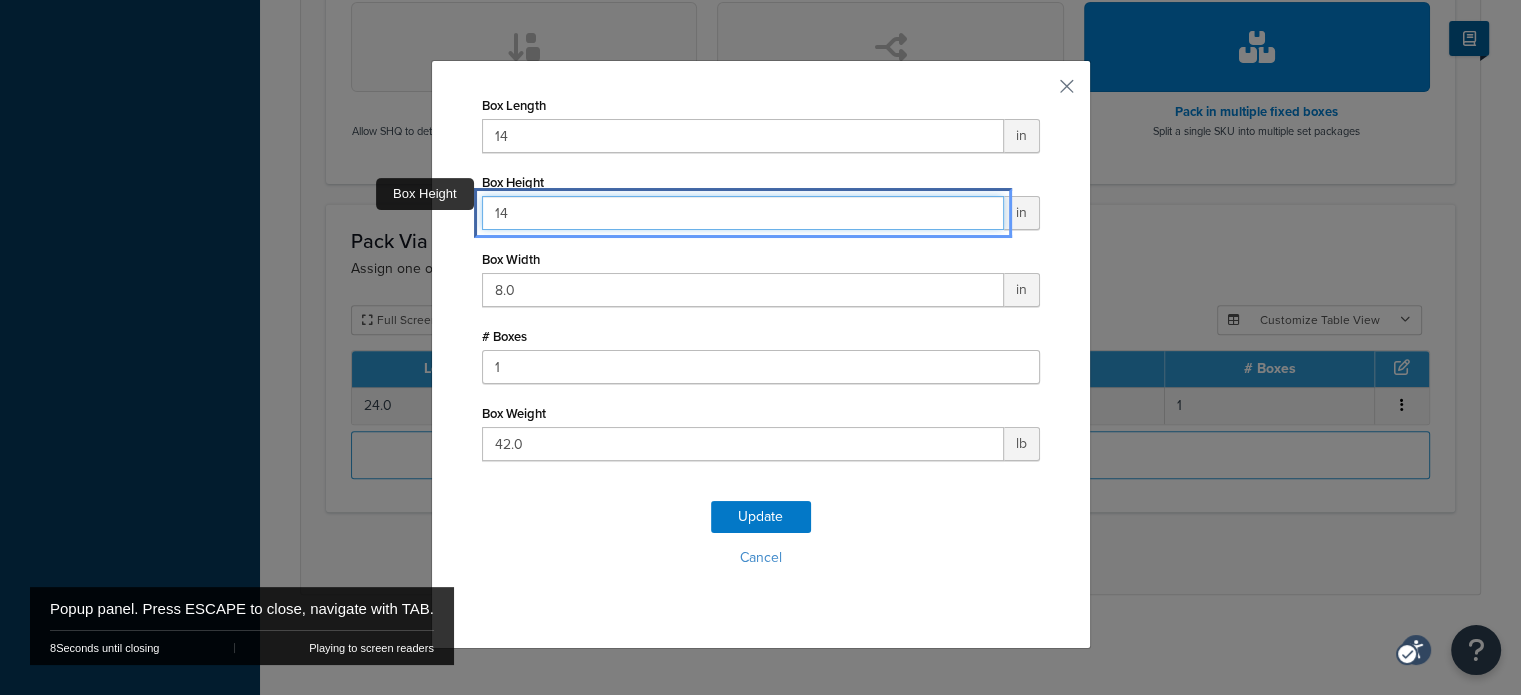 type on "14" 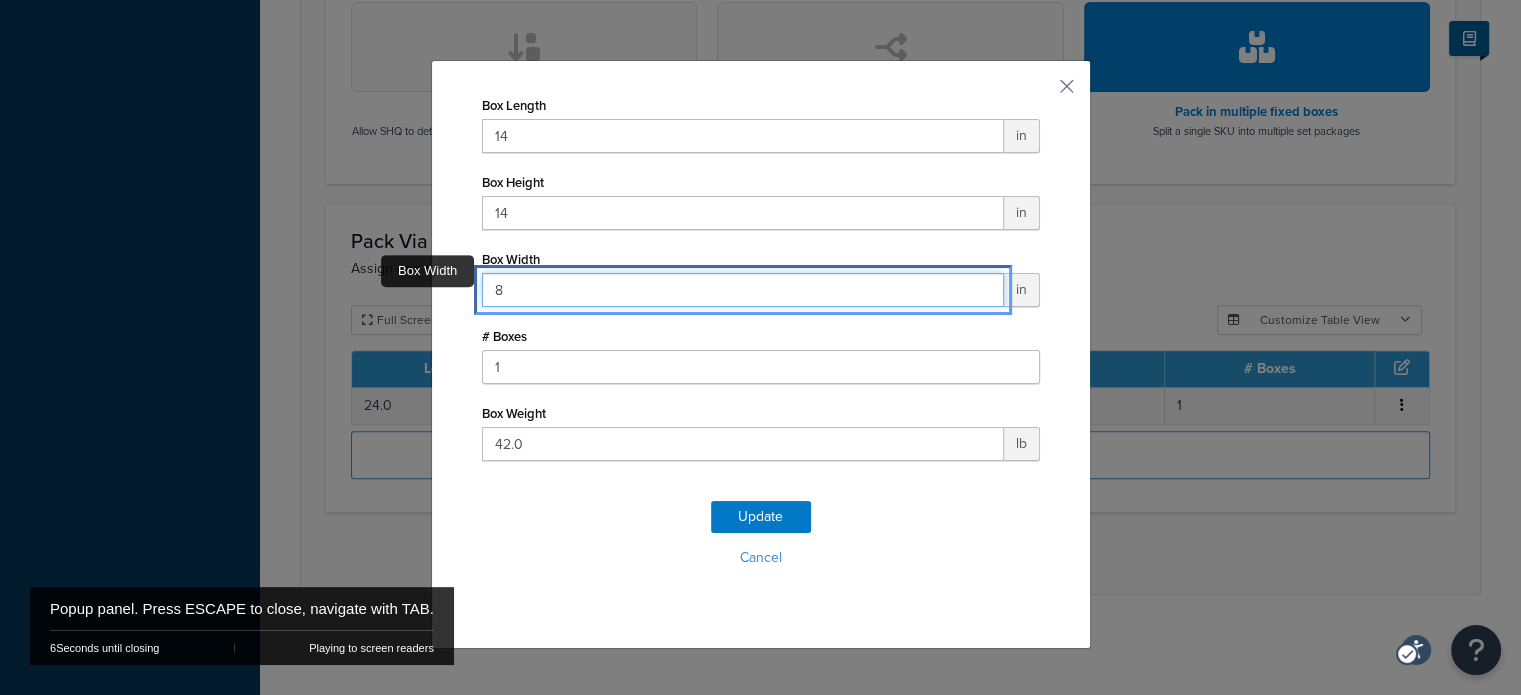 type on "8" 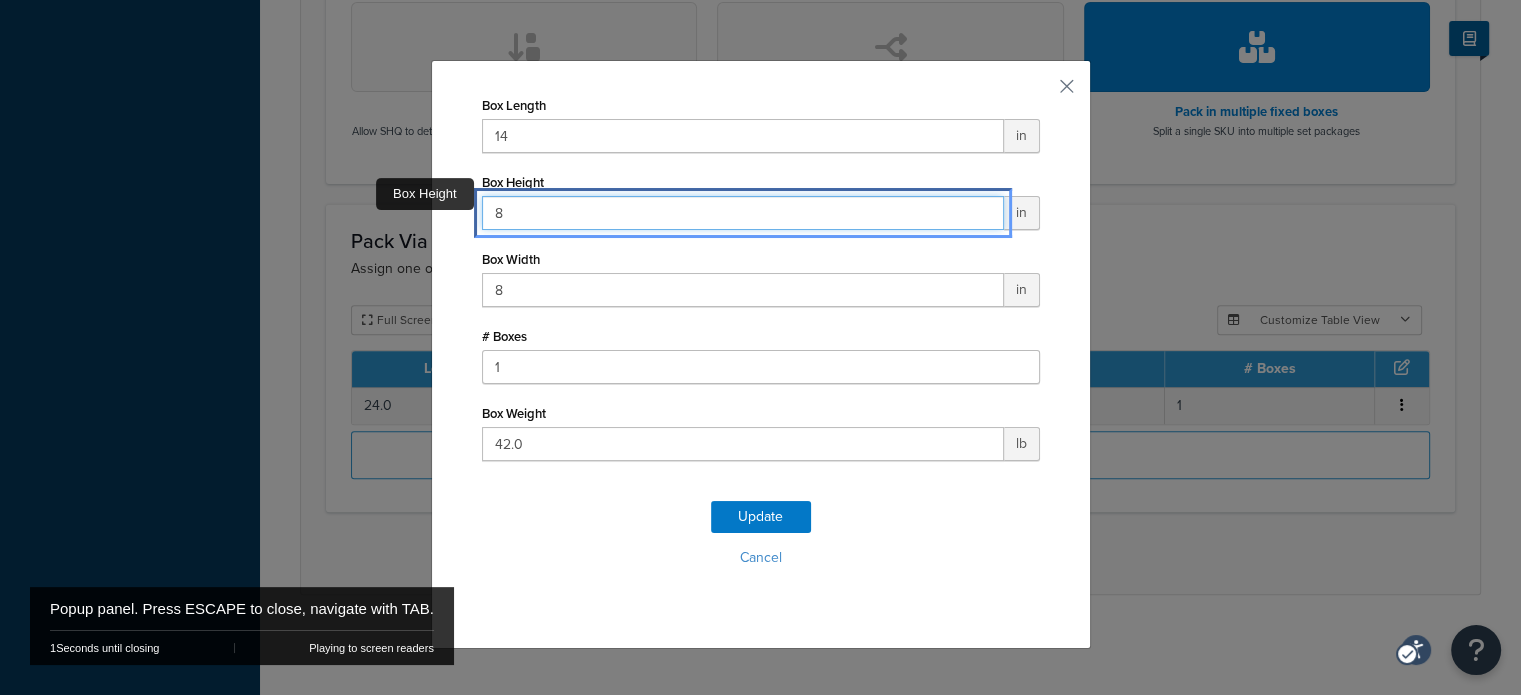 type on "8" 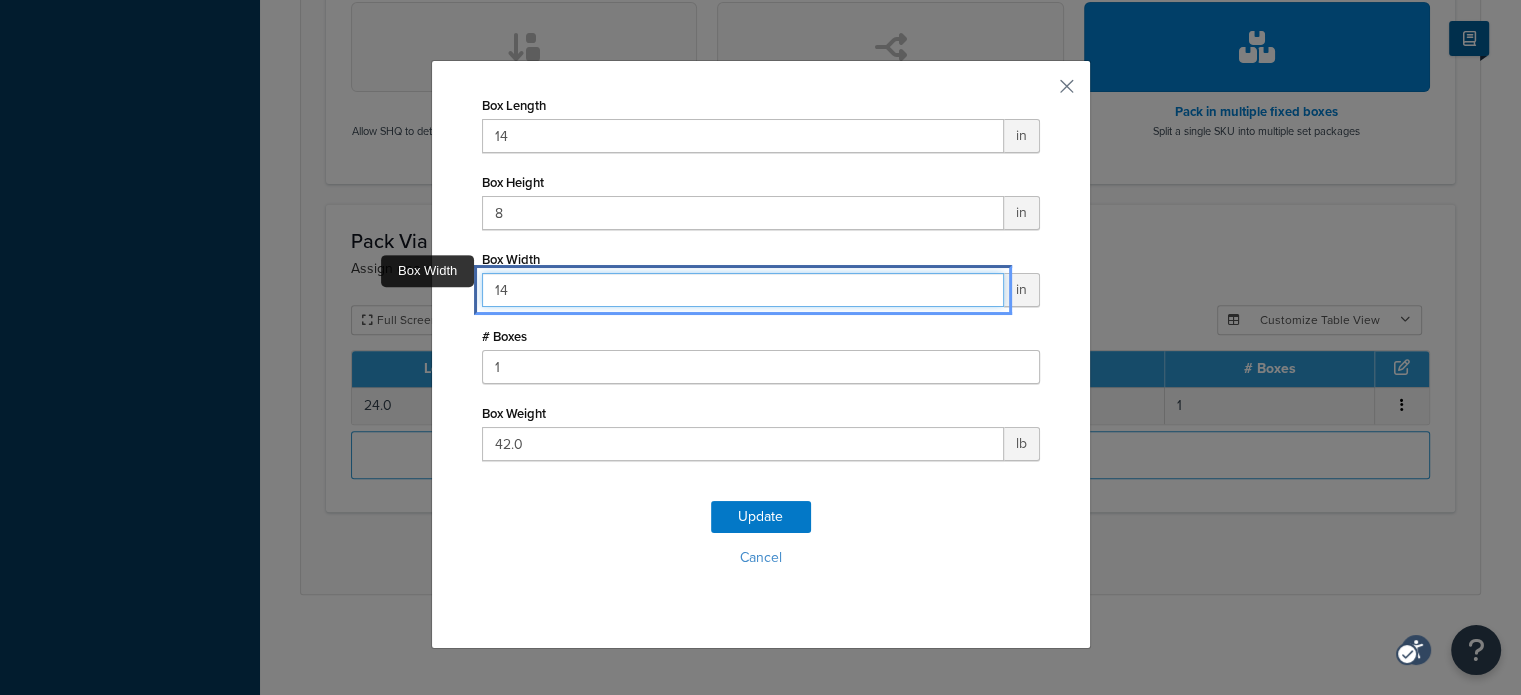 type on "14" 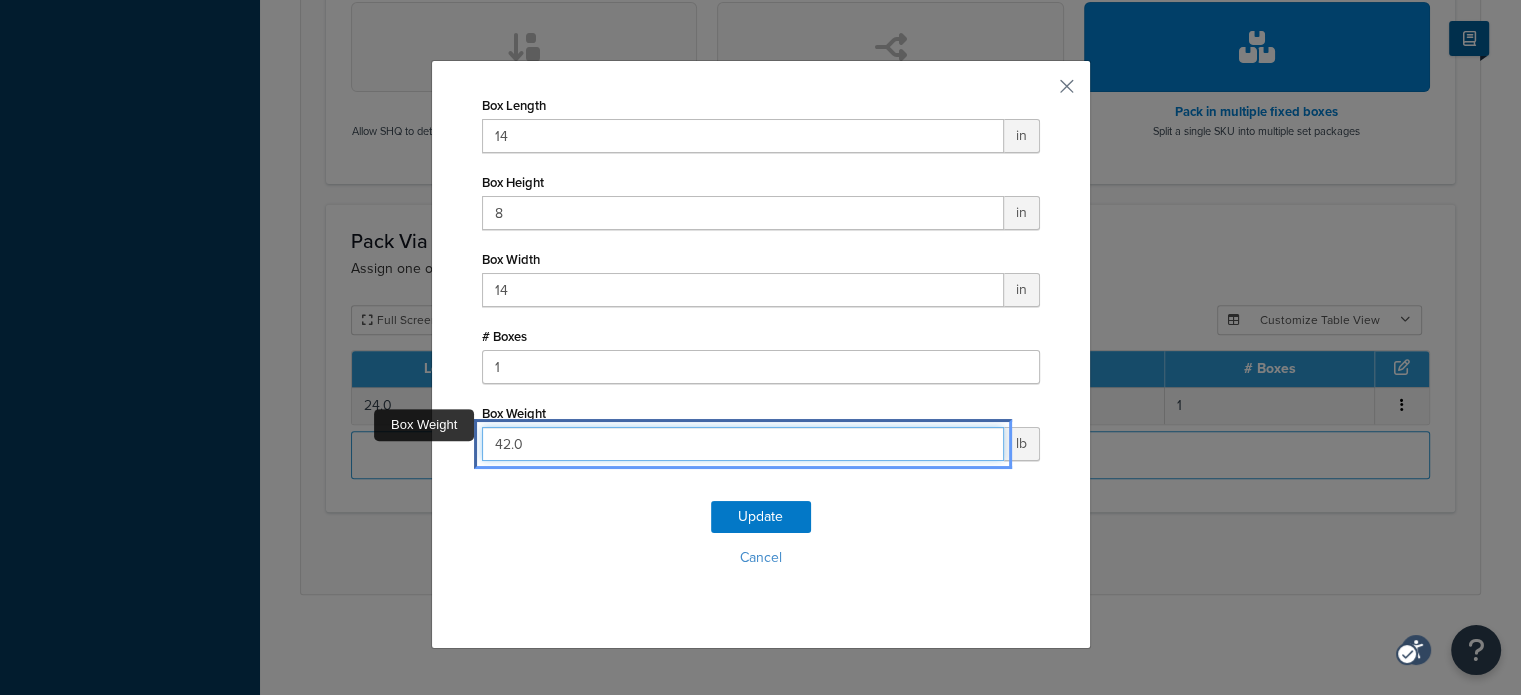 click on "42.0" at bounding box center (743, 444) 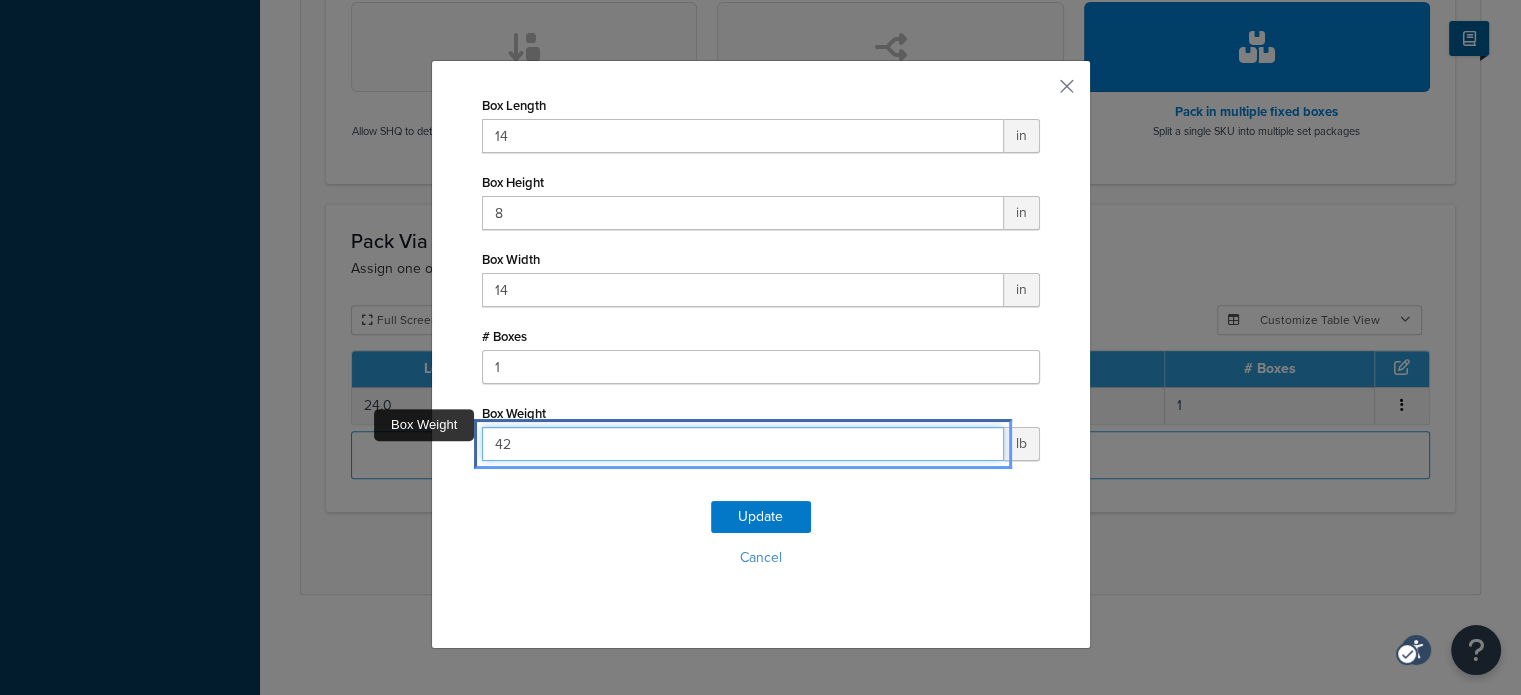 type on "4" 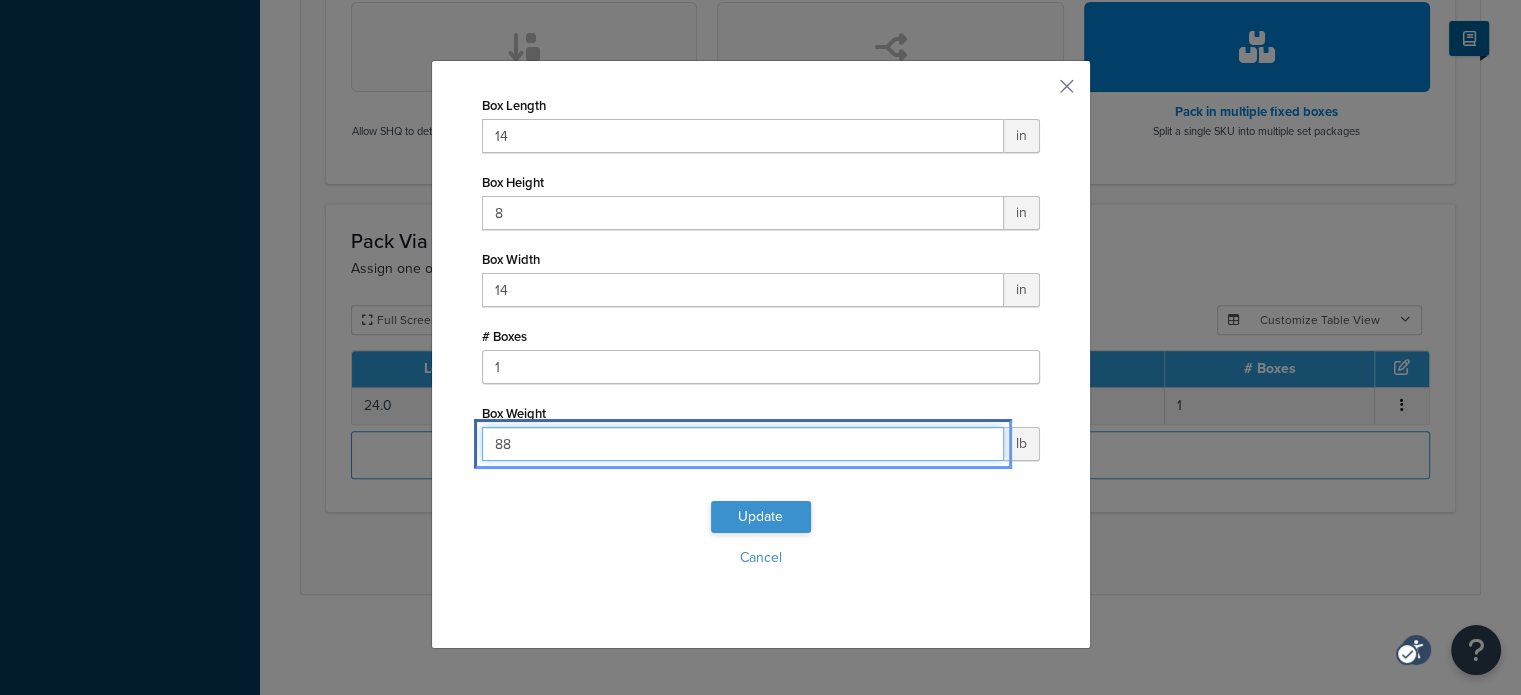 type on "88" 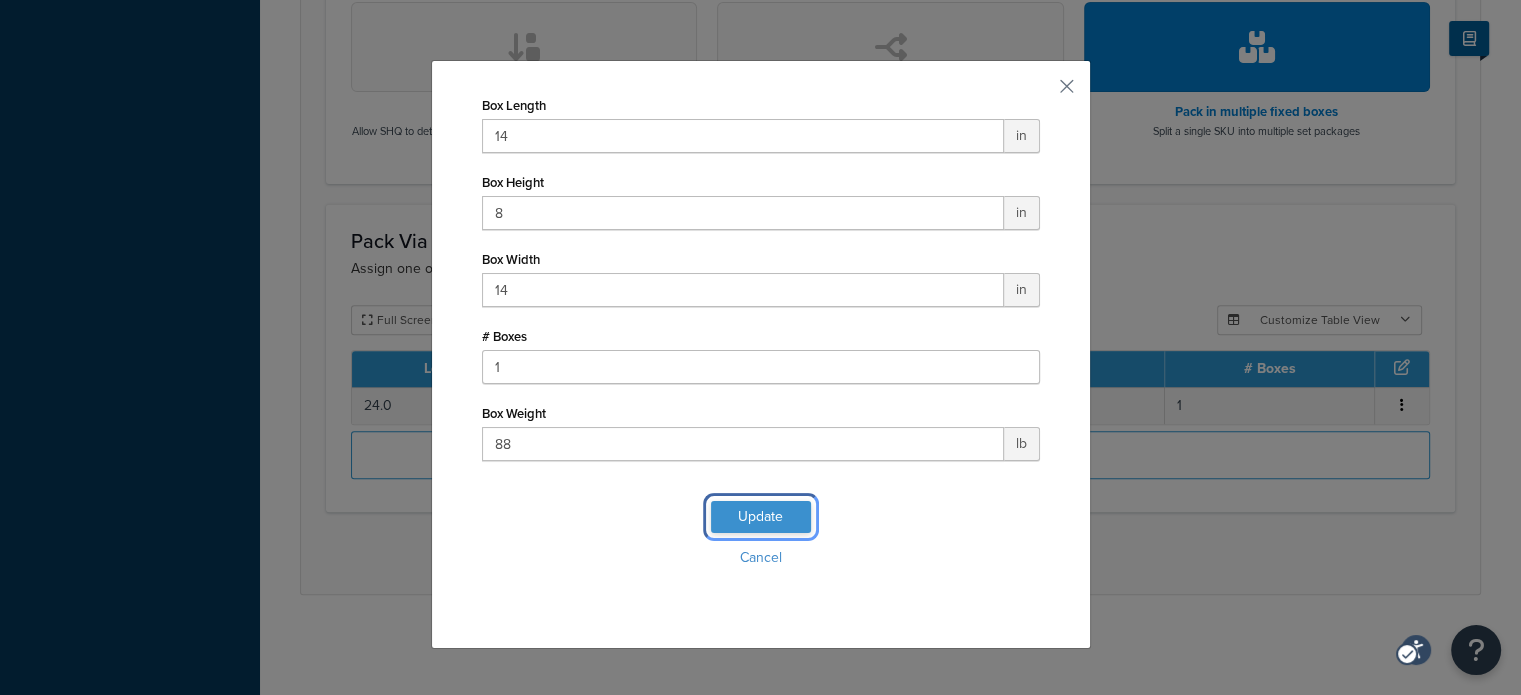 click on "Update" at bounding box center (761, 517) 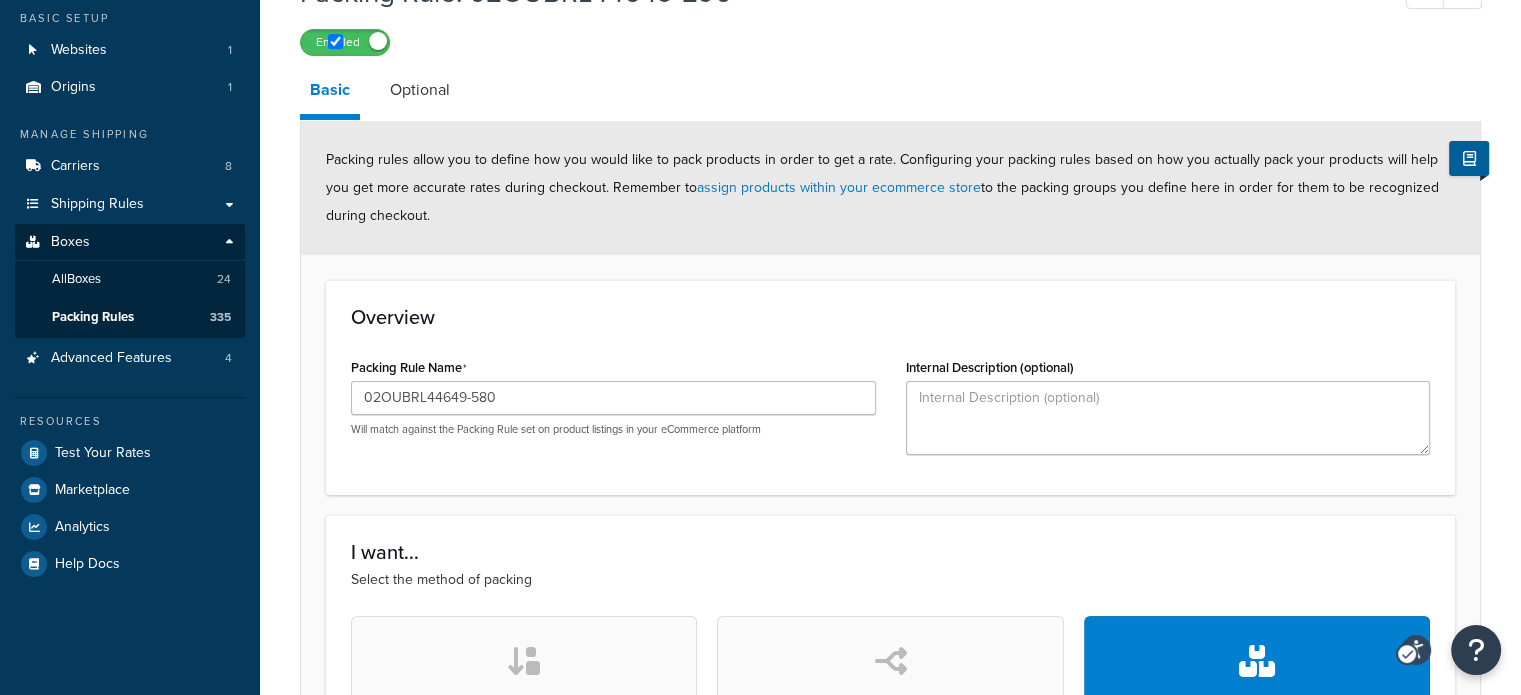 scroll, scrollTop: 0, scrollLeft: 0, axis: both 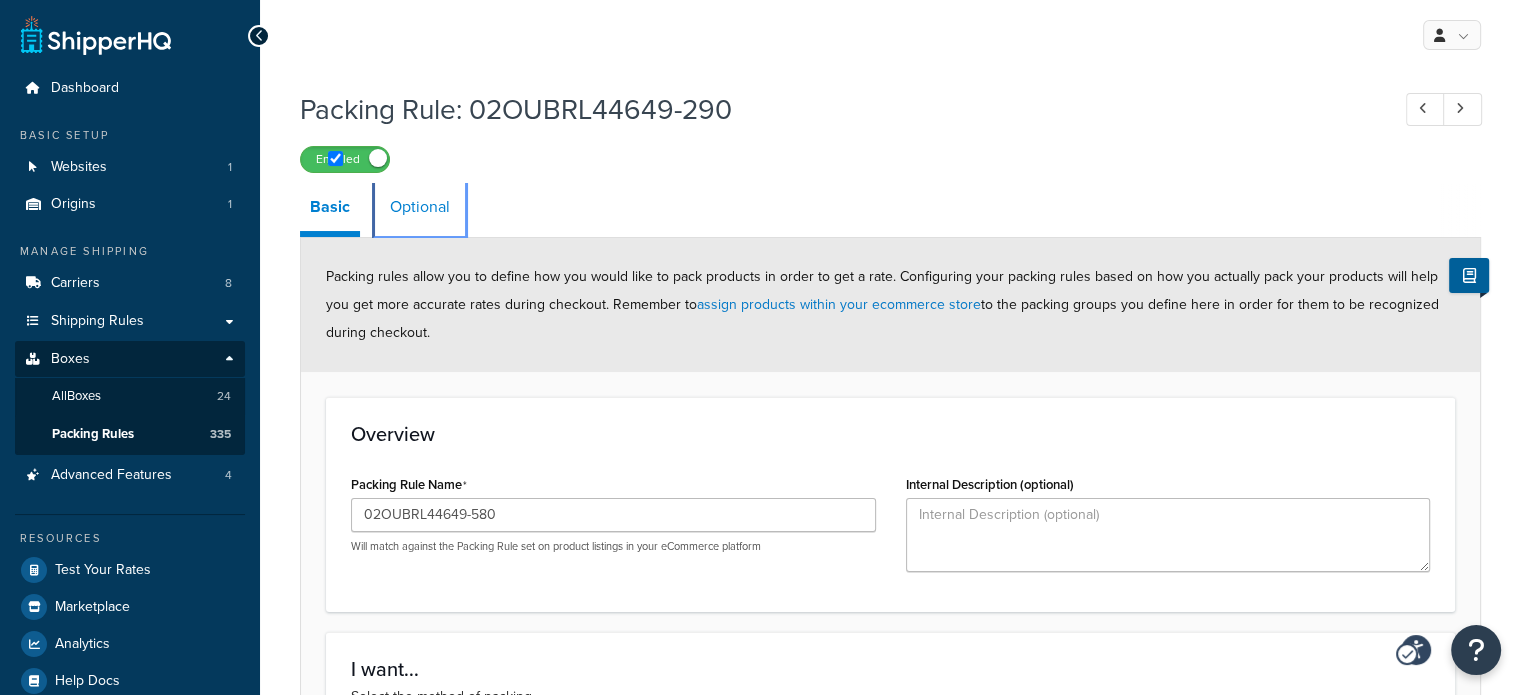 click on "Optional" at bounding box center [420, 207] 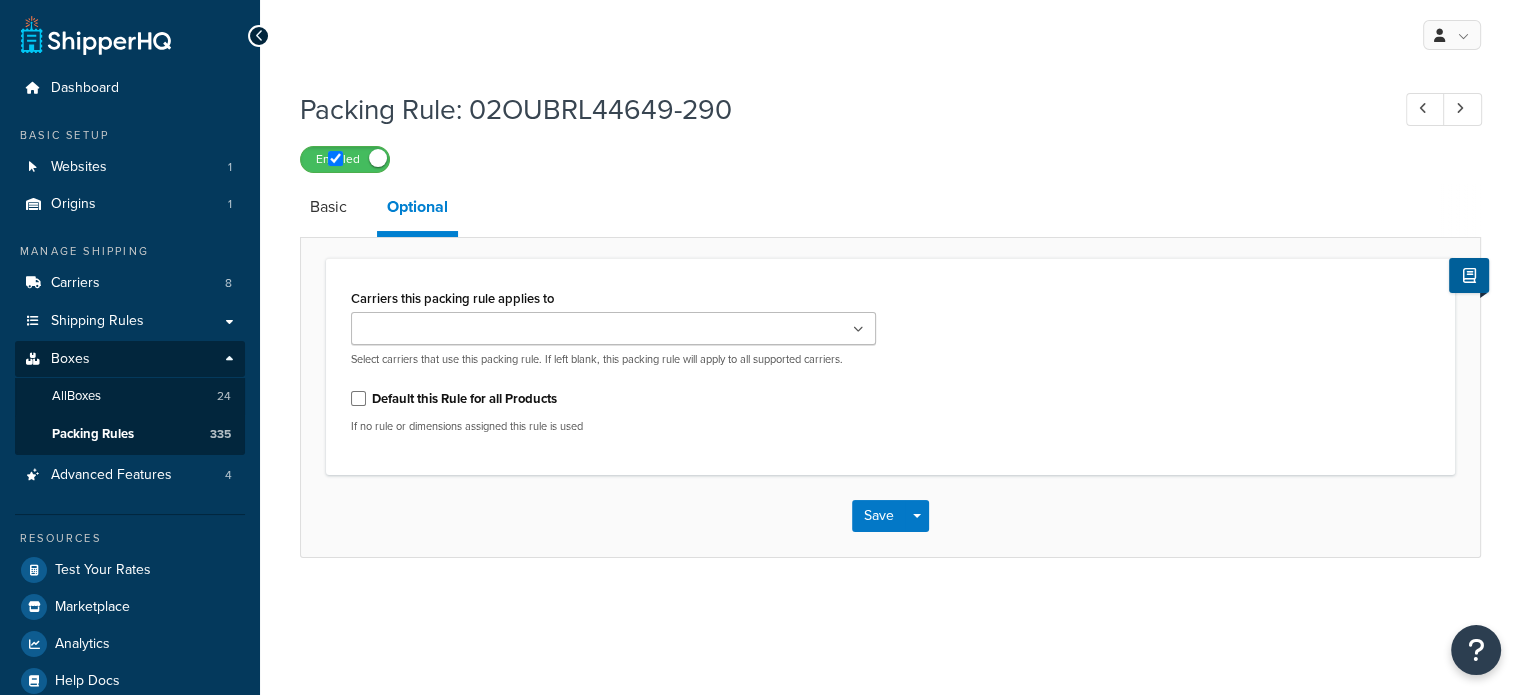click on "Optional" at bounding box center (417, 210) 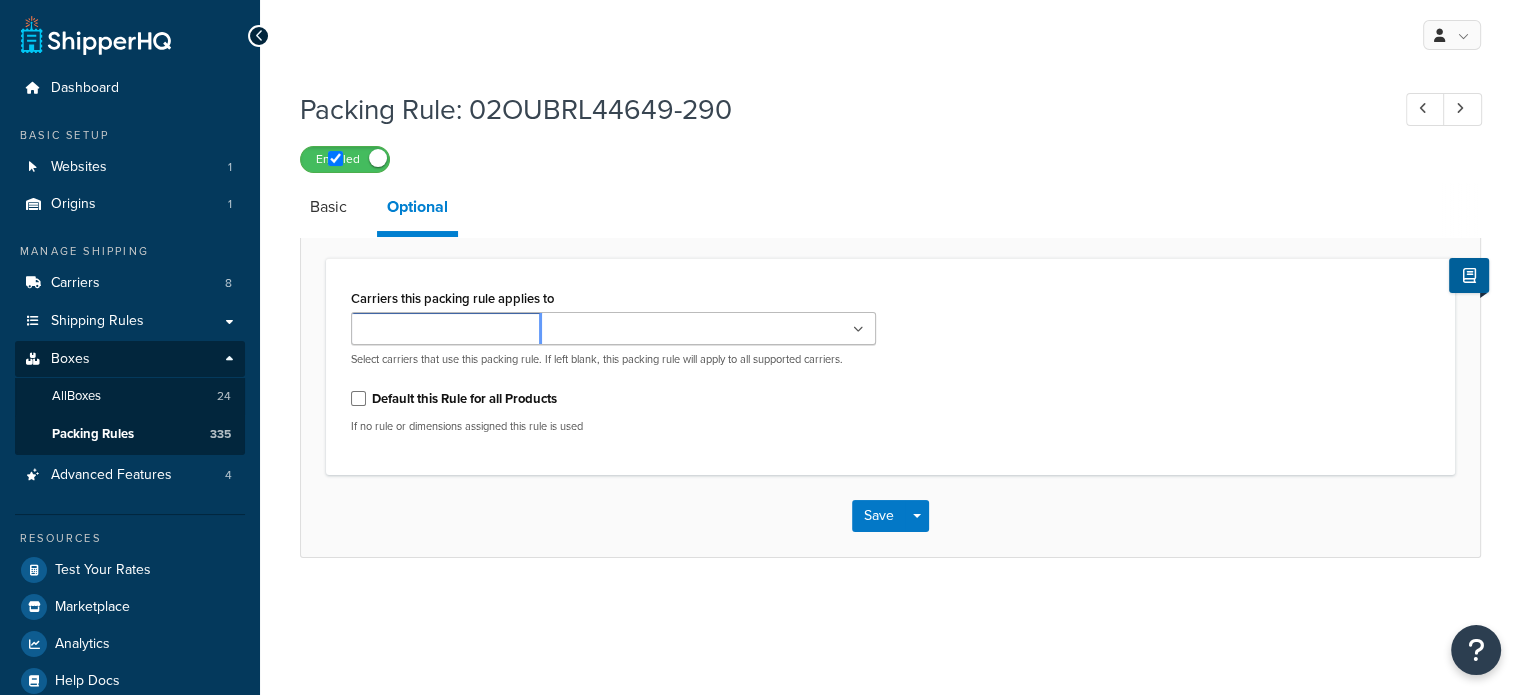 click on "Carriers this packing rule applies to" at bounding box center [445, 330] 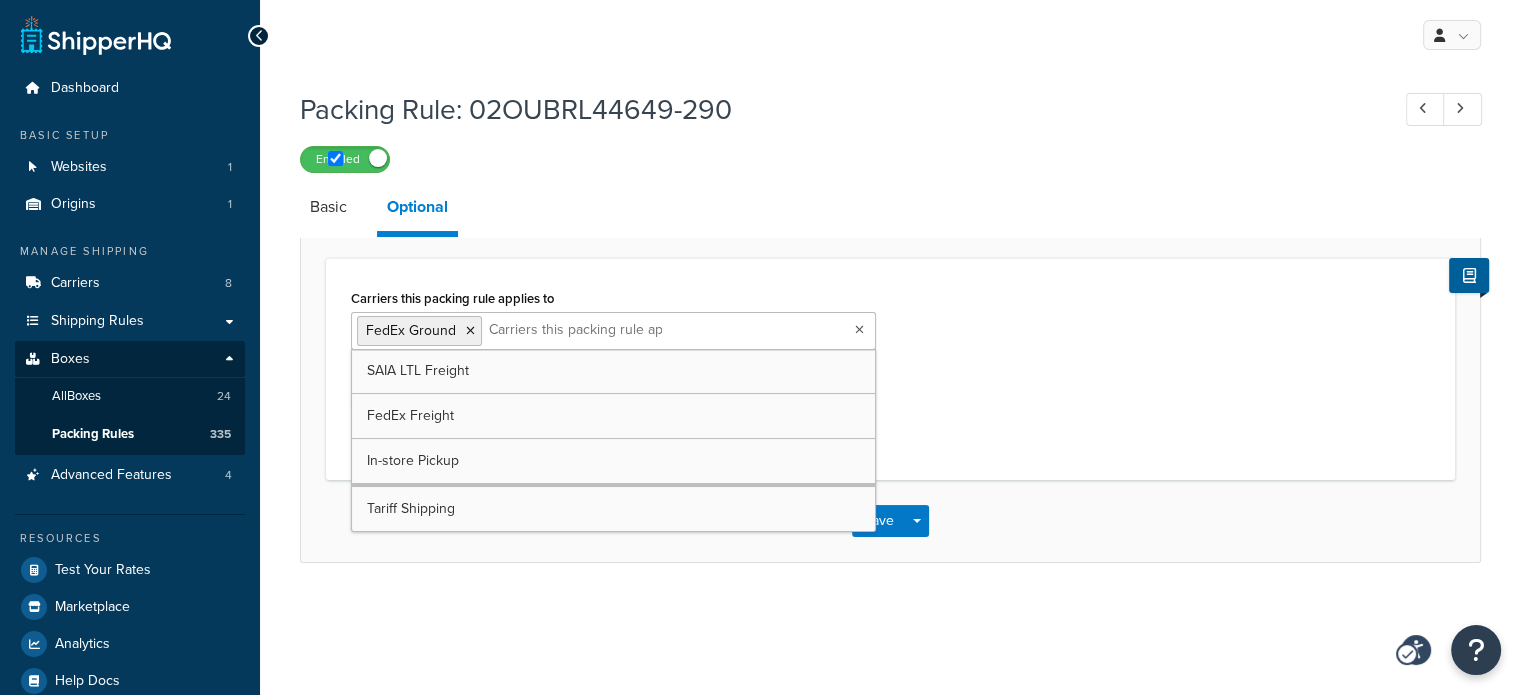 click on "Basic   Optional" at bounding box center (5250, 210) 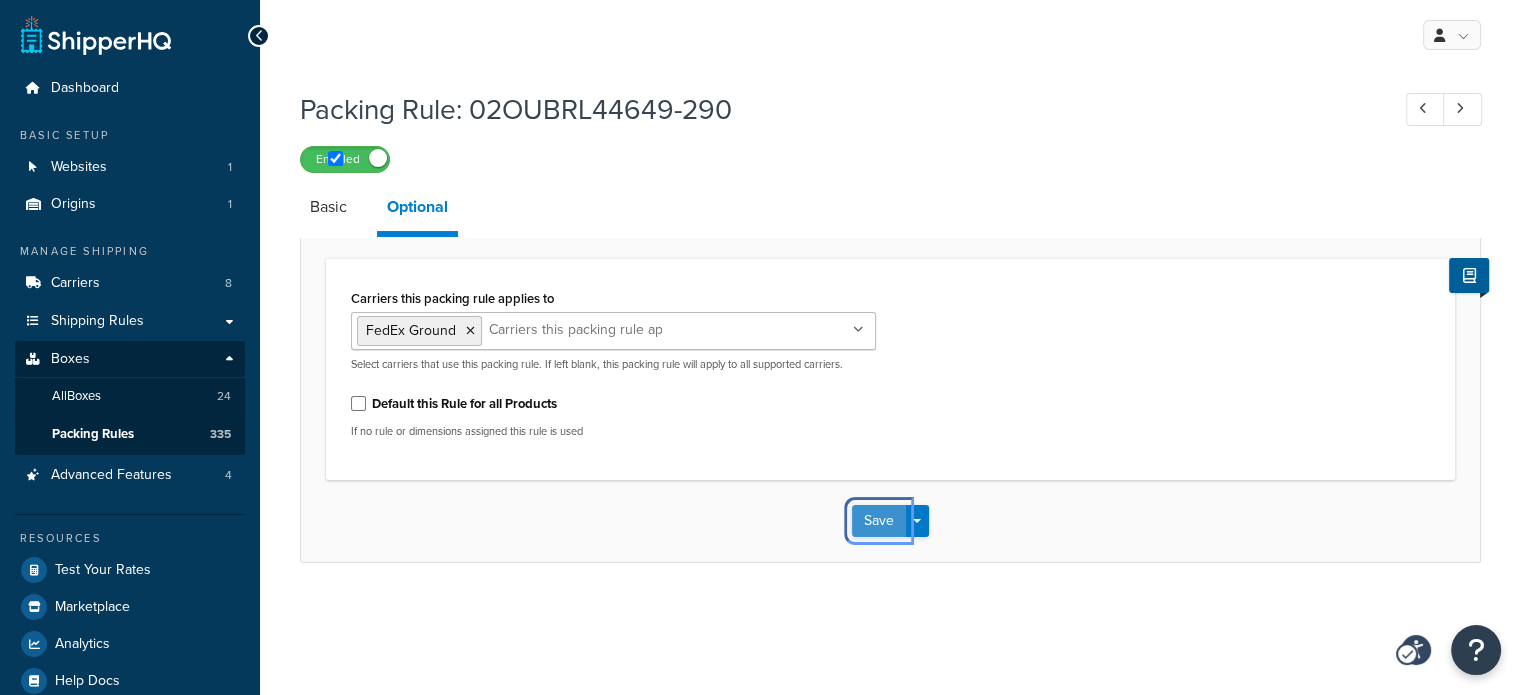 click on "Save" at bounding box center (879, 521) 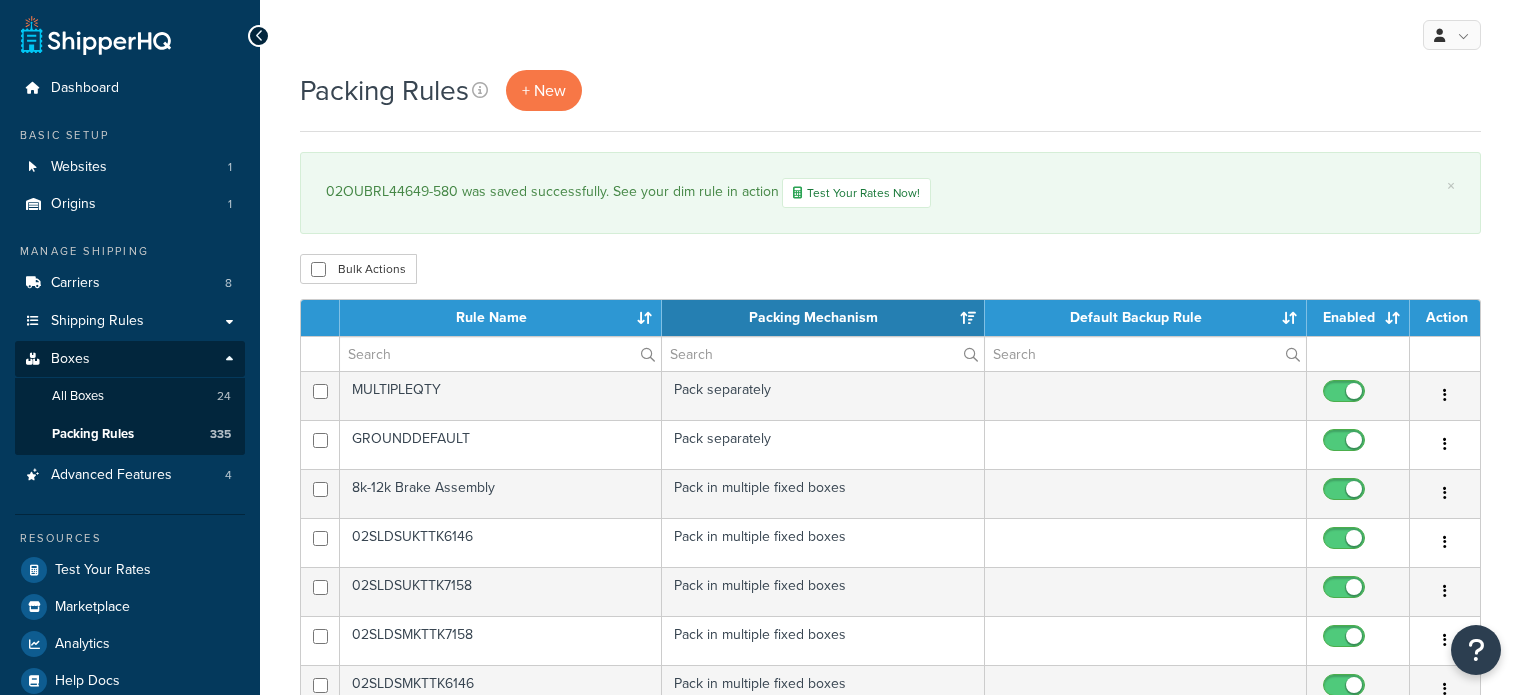 select on "15" 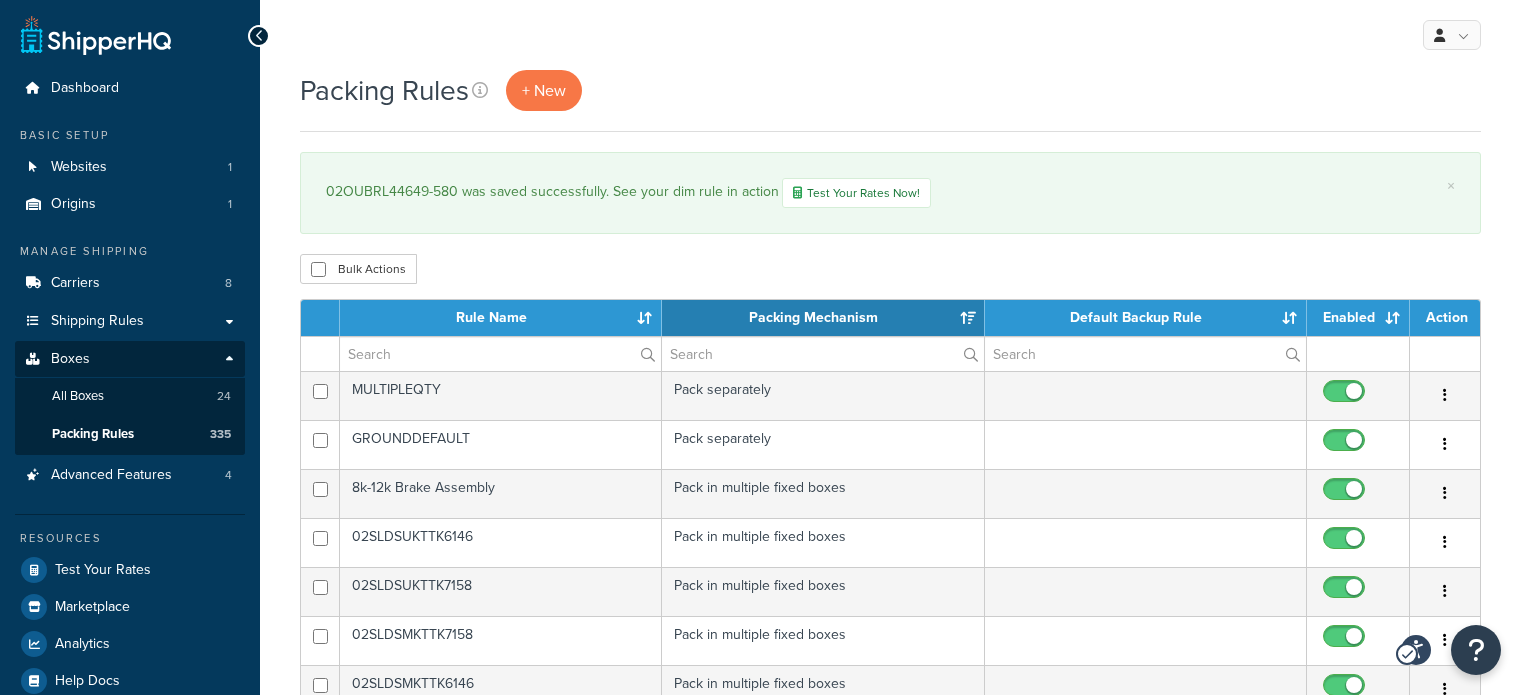 scroll, scrollTop: 0, scrollLeft: 0, axis: both 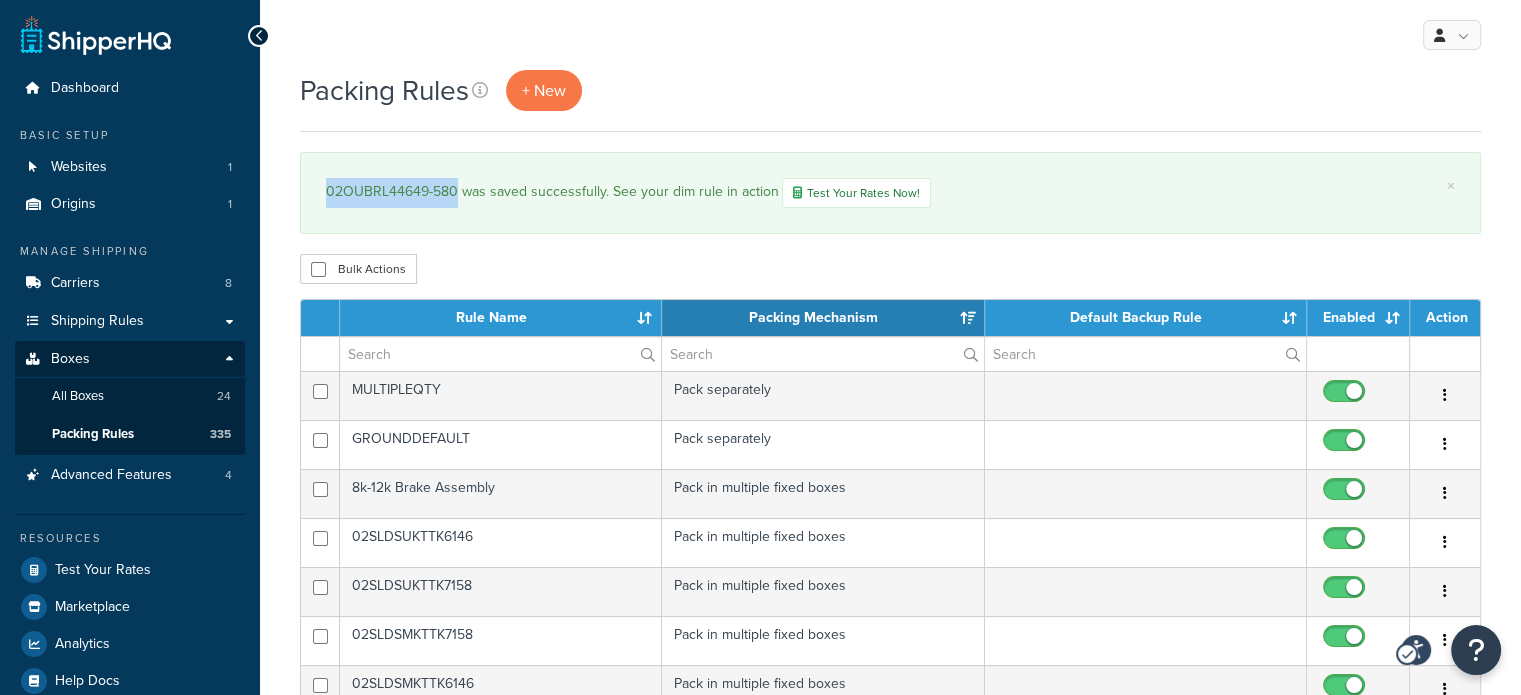 drag, startPoint x: 452, startPoint y: 197, endPoint x: 310, endPoint y: 180, distance: 143.01399 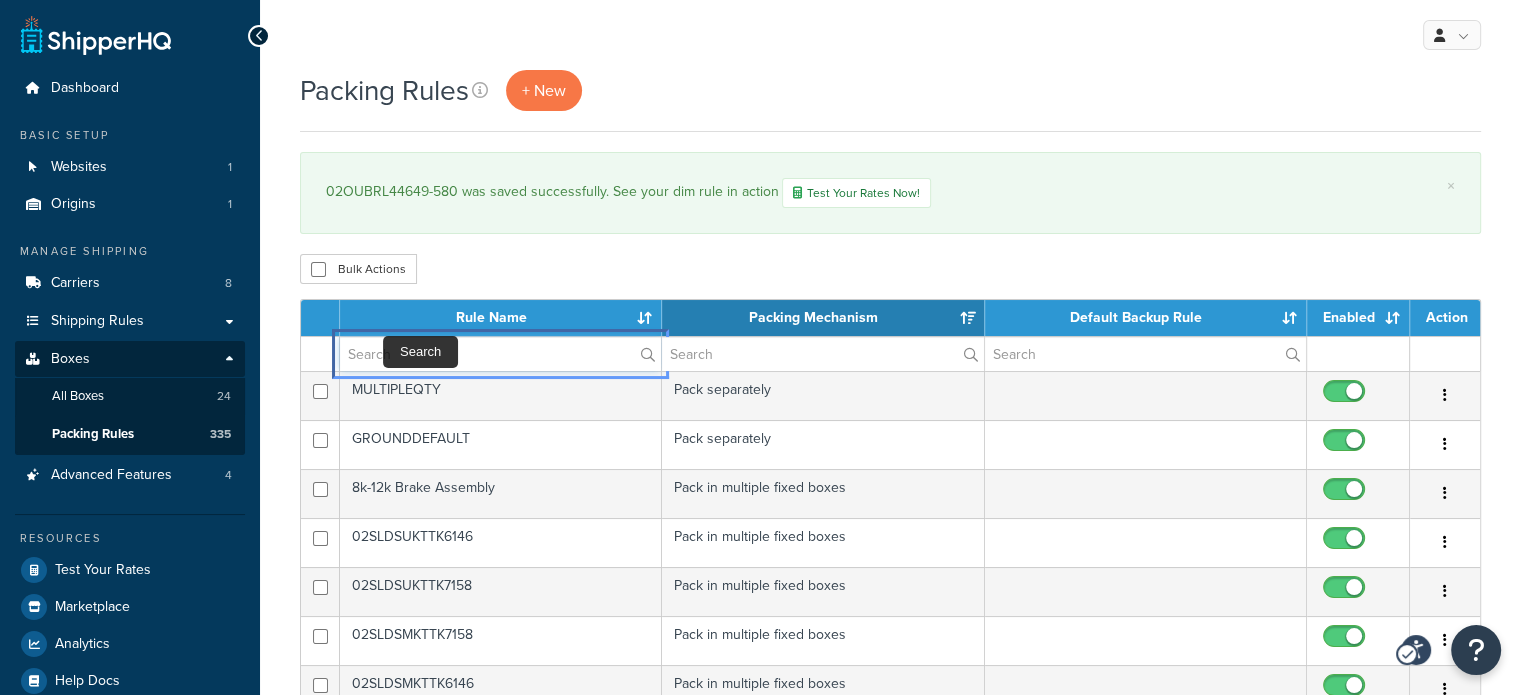 paste on "02OUBRL44649-580" 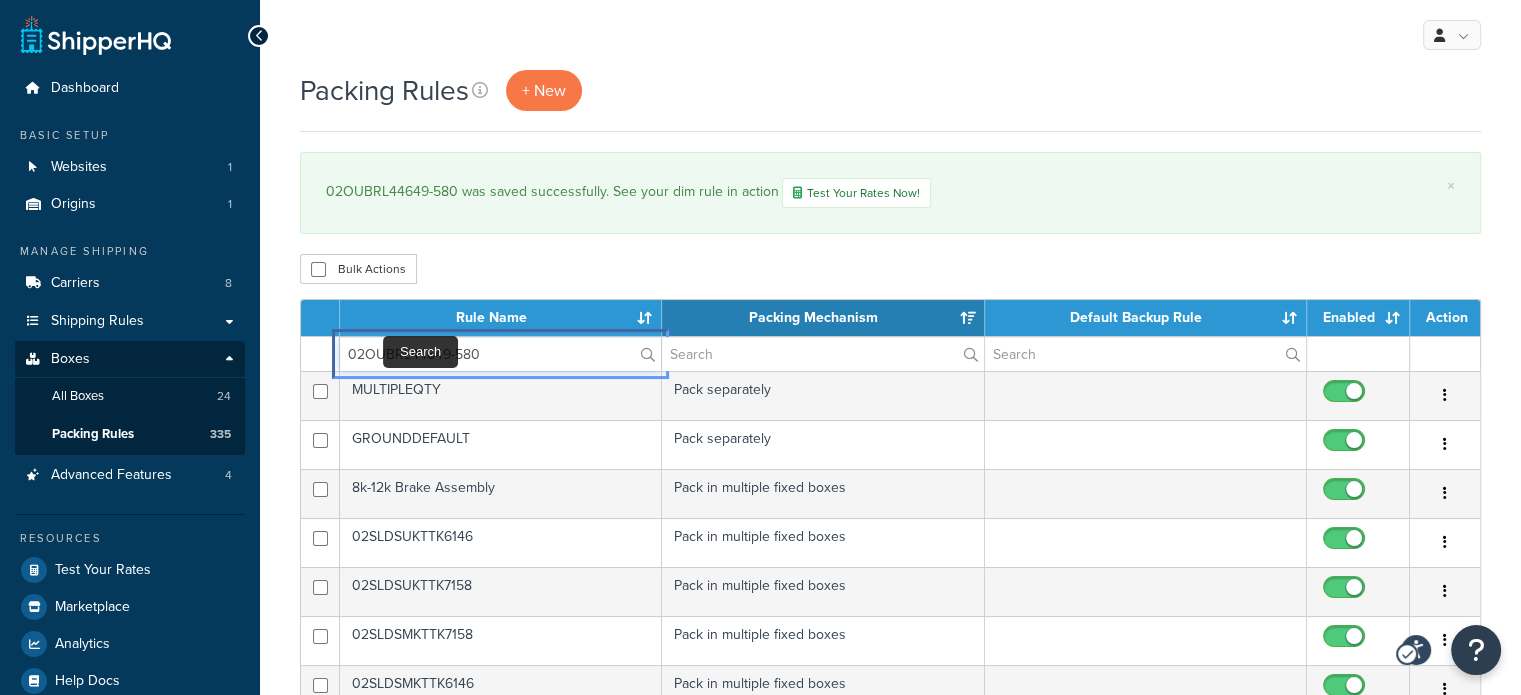 click on "02OUBRL44649-580" at bounding box center [500, 354] 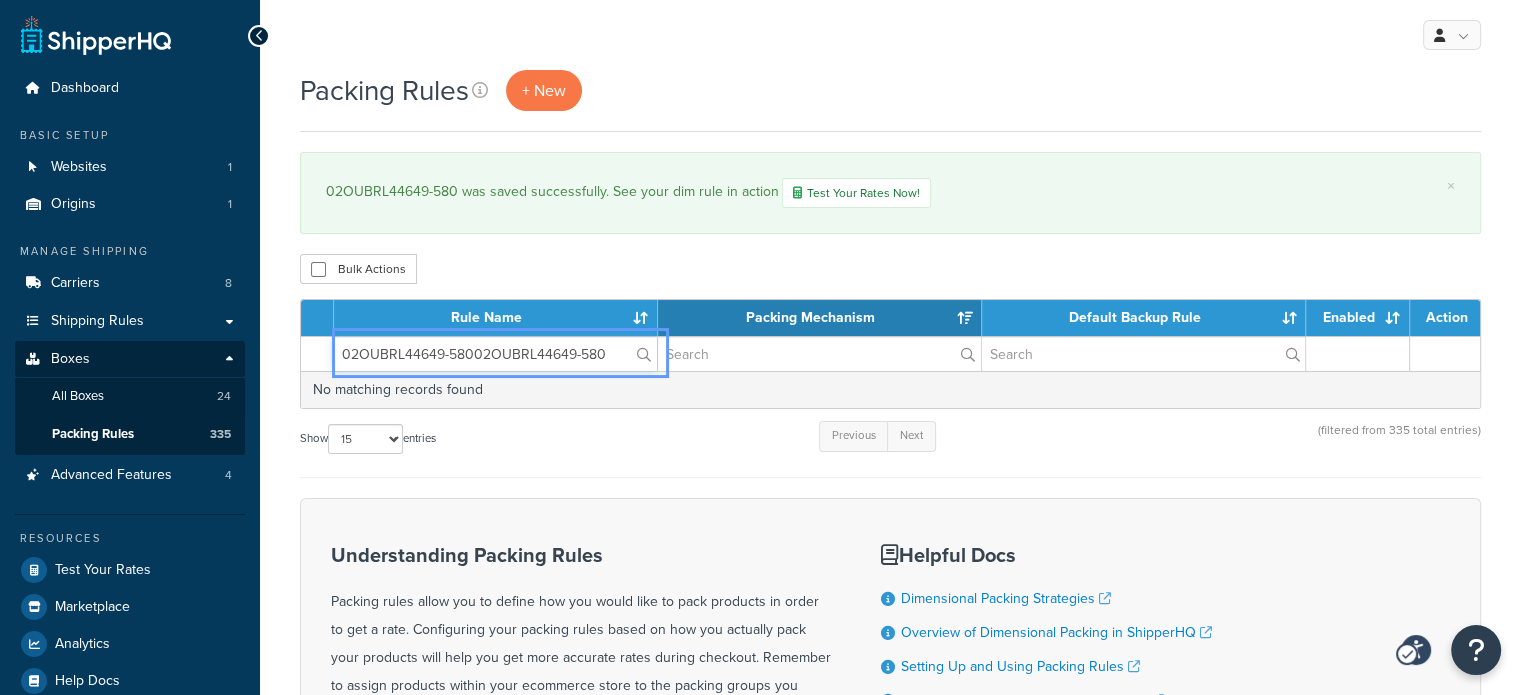 click on "02OUBRL44649-58002OUBRL44649-580" at bounding box center [495, 354] 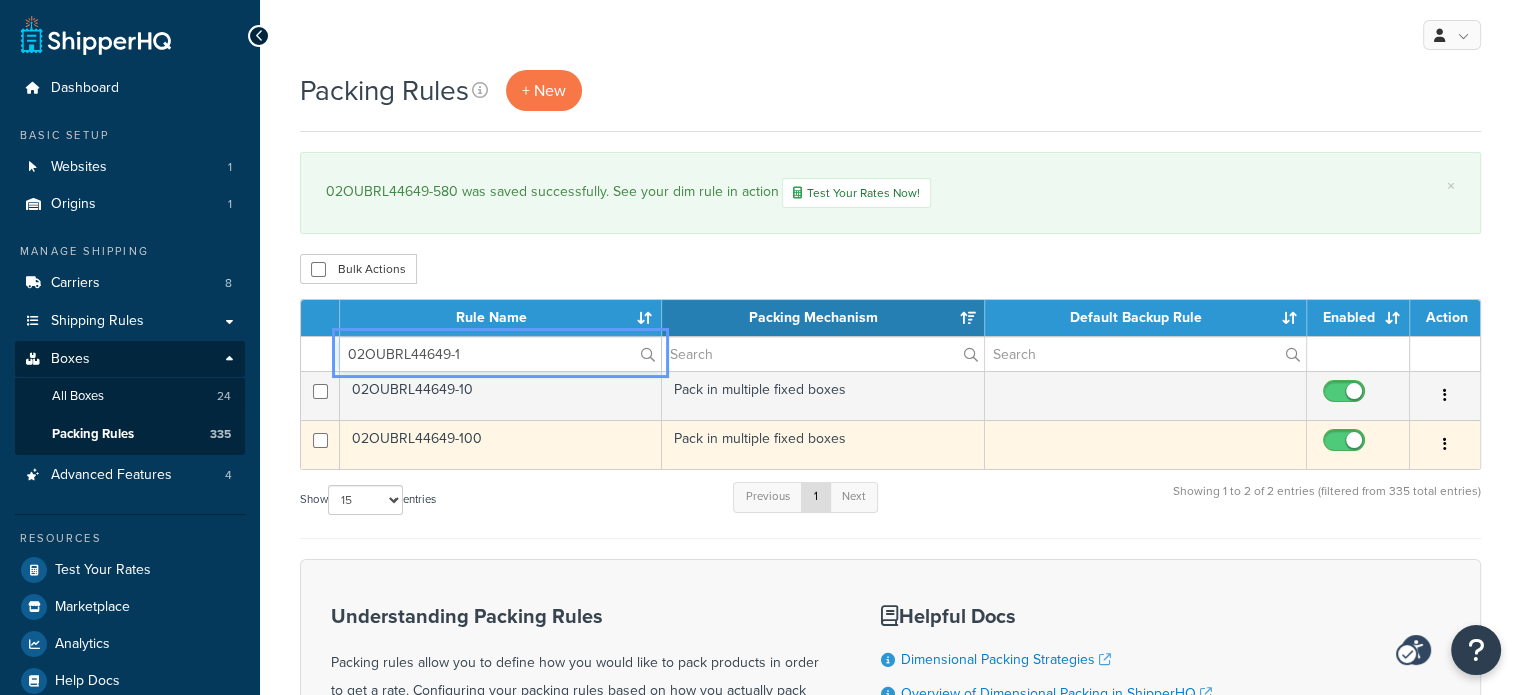 type on "02OUBRL44649-1" 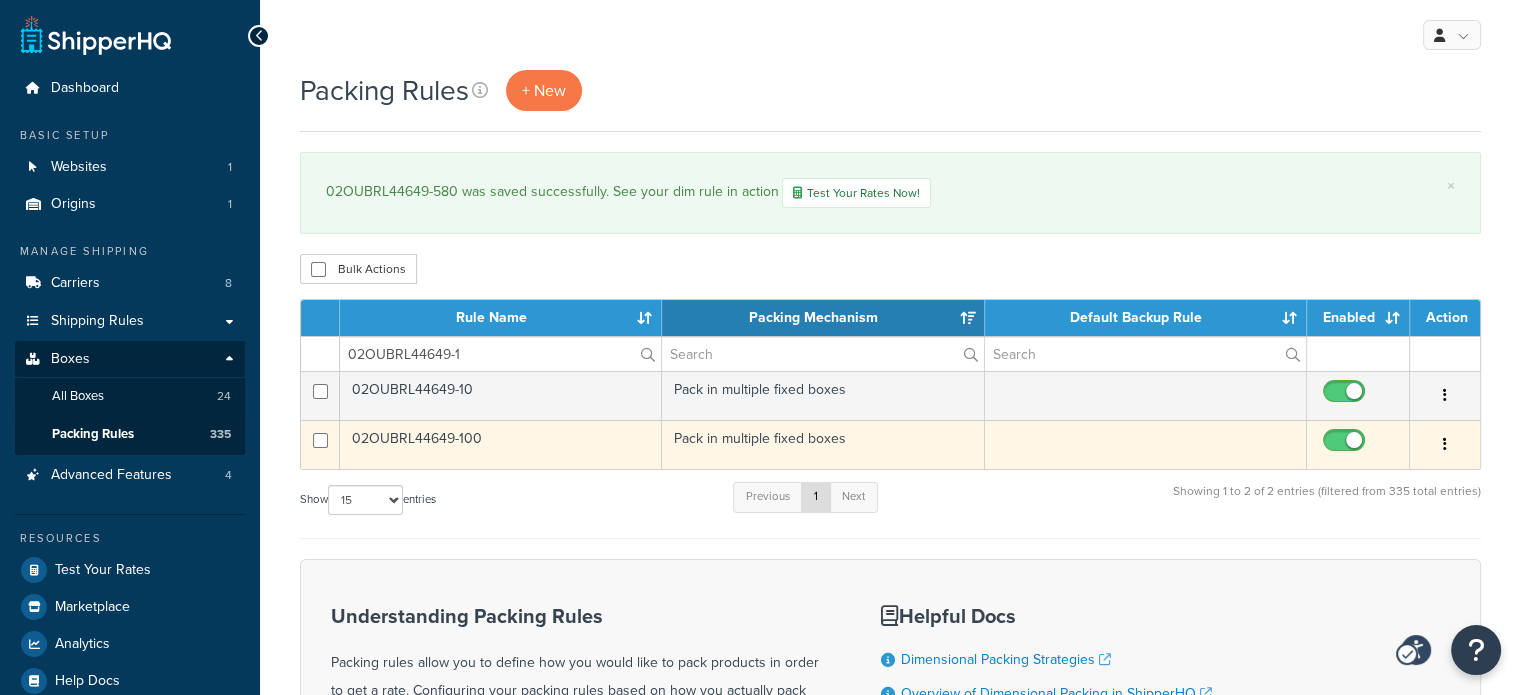 click on "02OUBRL44649-100" at bounding box center [501, 444] 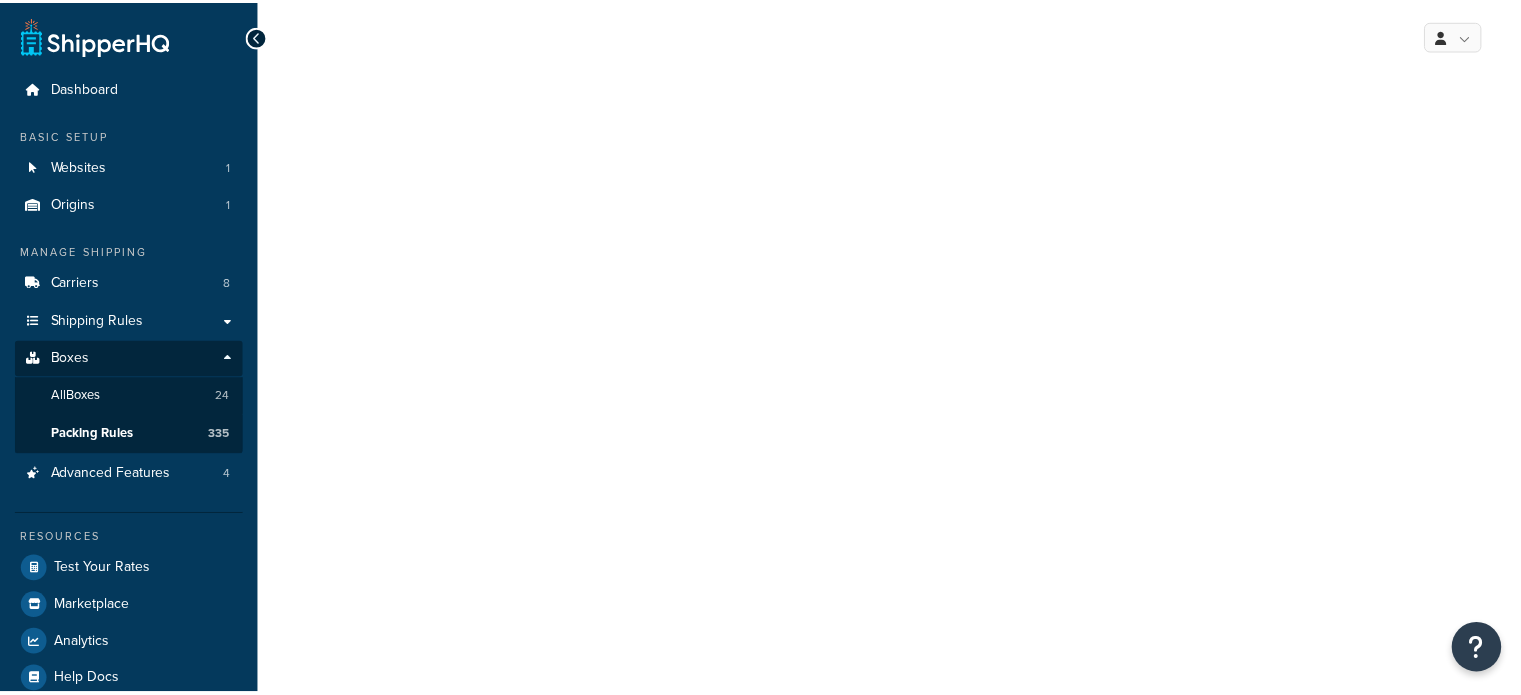 scroll, scrollTop: 0, scrollLeft: 0, axis: both 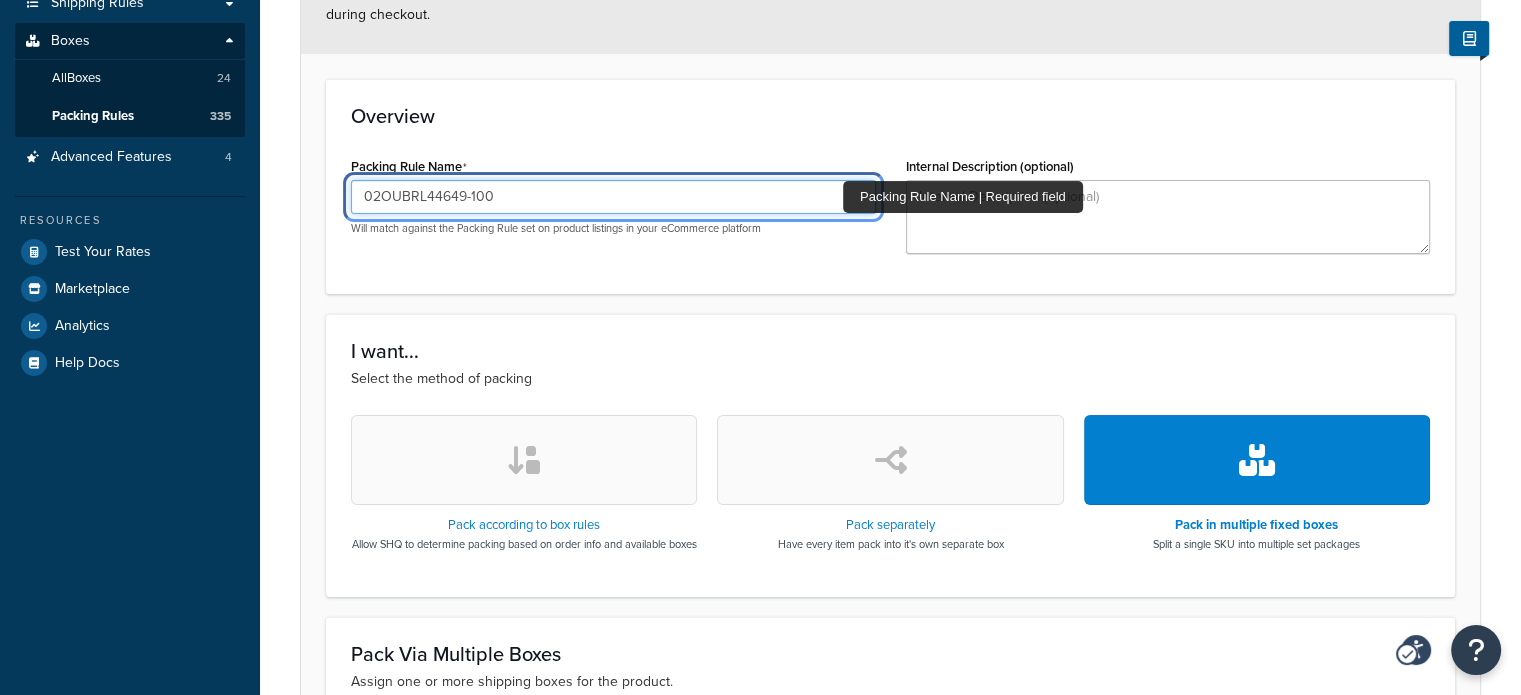 click on "02OUBRL44649-100" at bounding box center [613, 197] 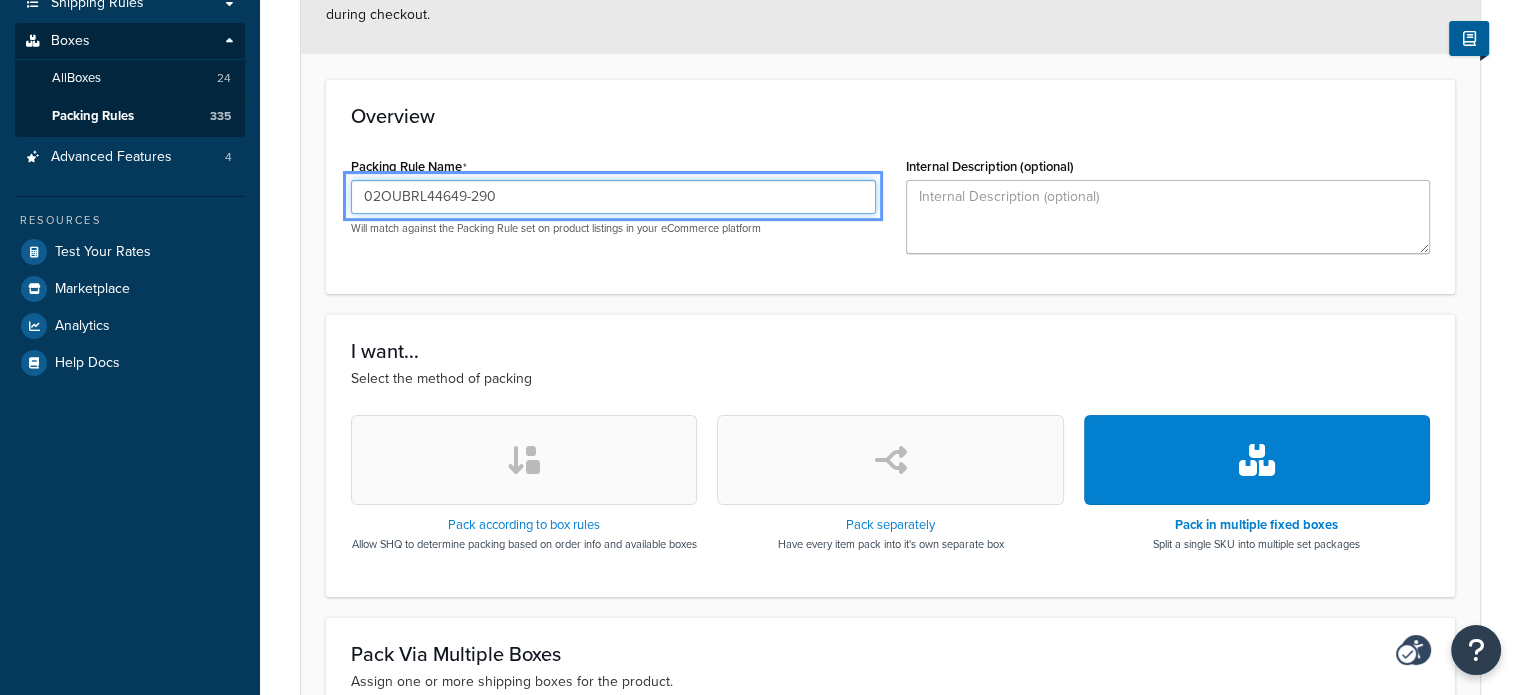 type on "02OUBRL44649-290" 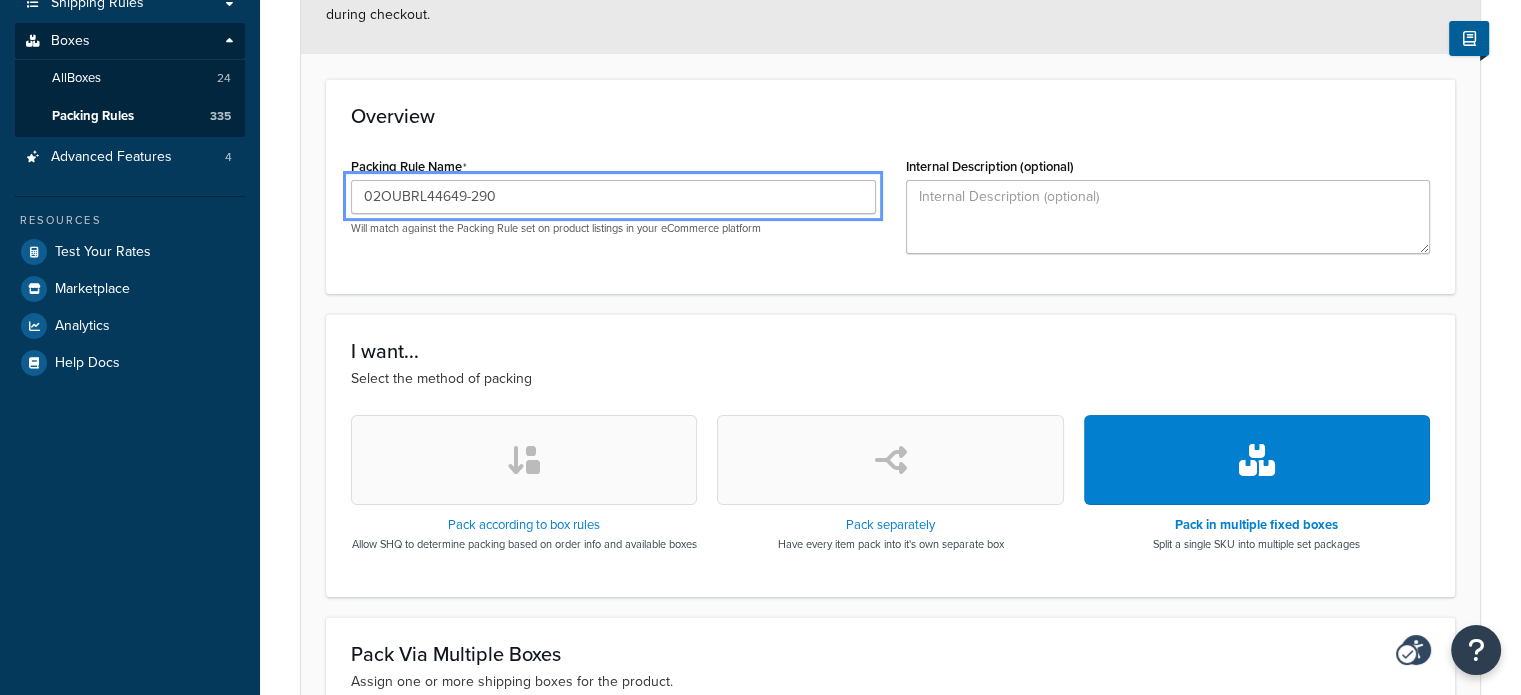 click on "Internal Description (optional)" at bounding box center [1168, 203] 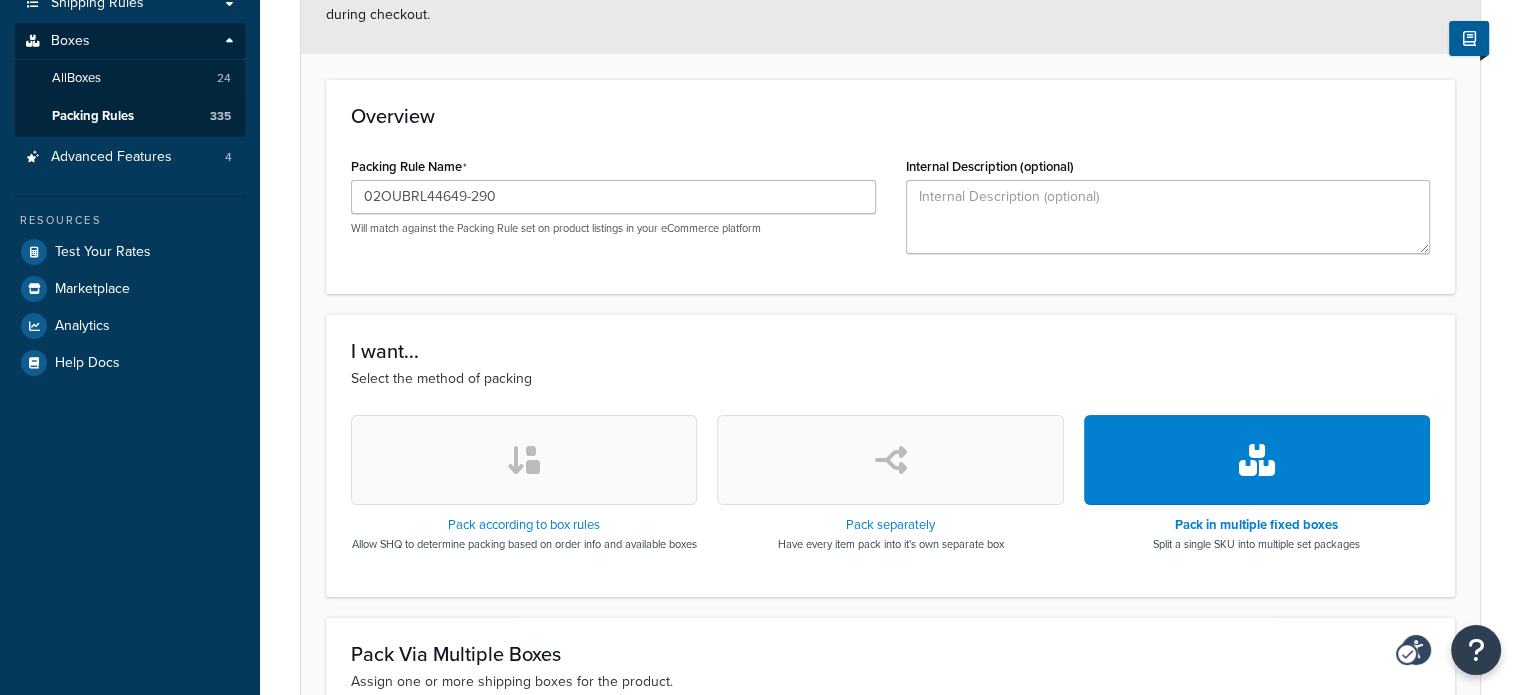 scroll, scrollTop: 599, scrollLeft: 0, axis: vertical 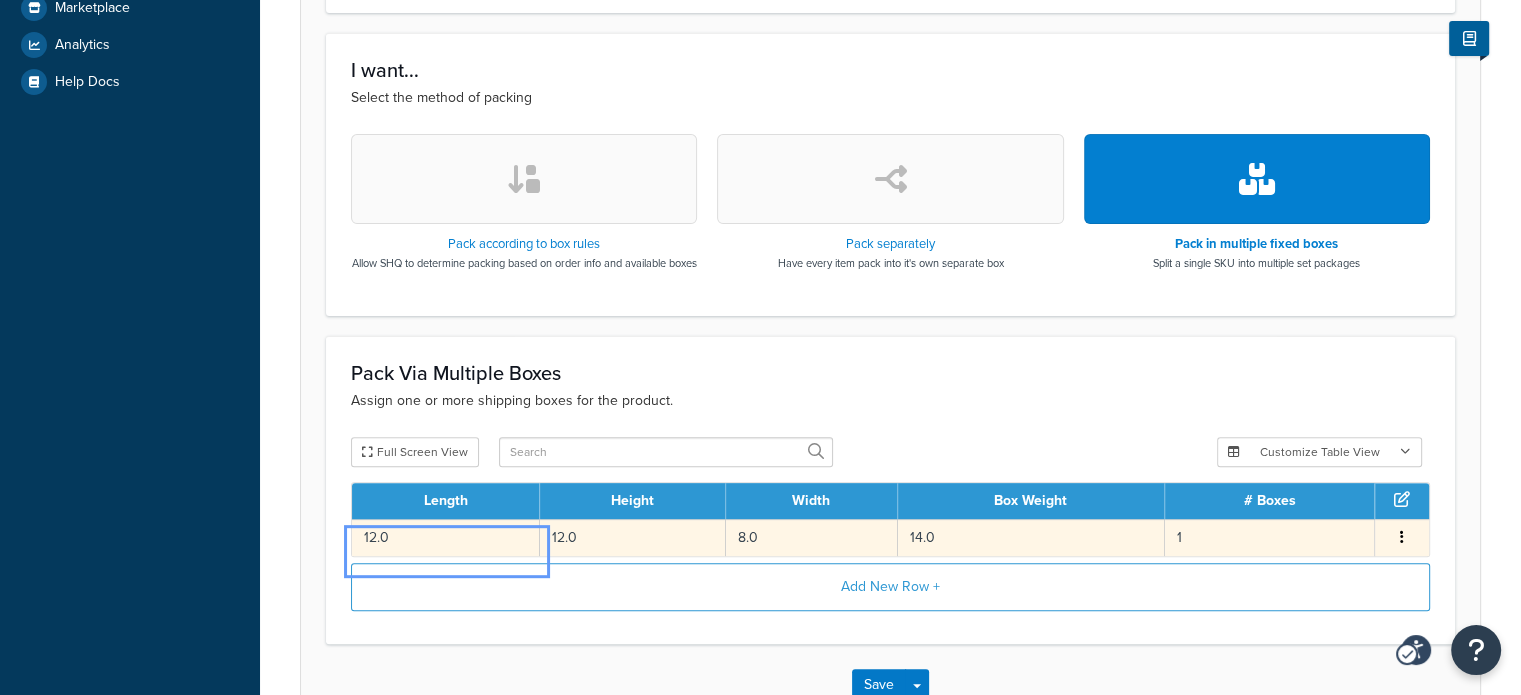click on "12.0" at bounding box center (446, 537) 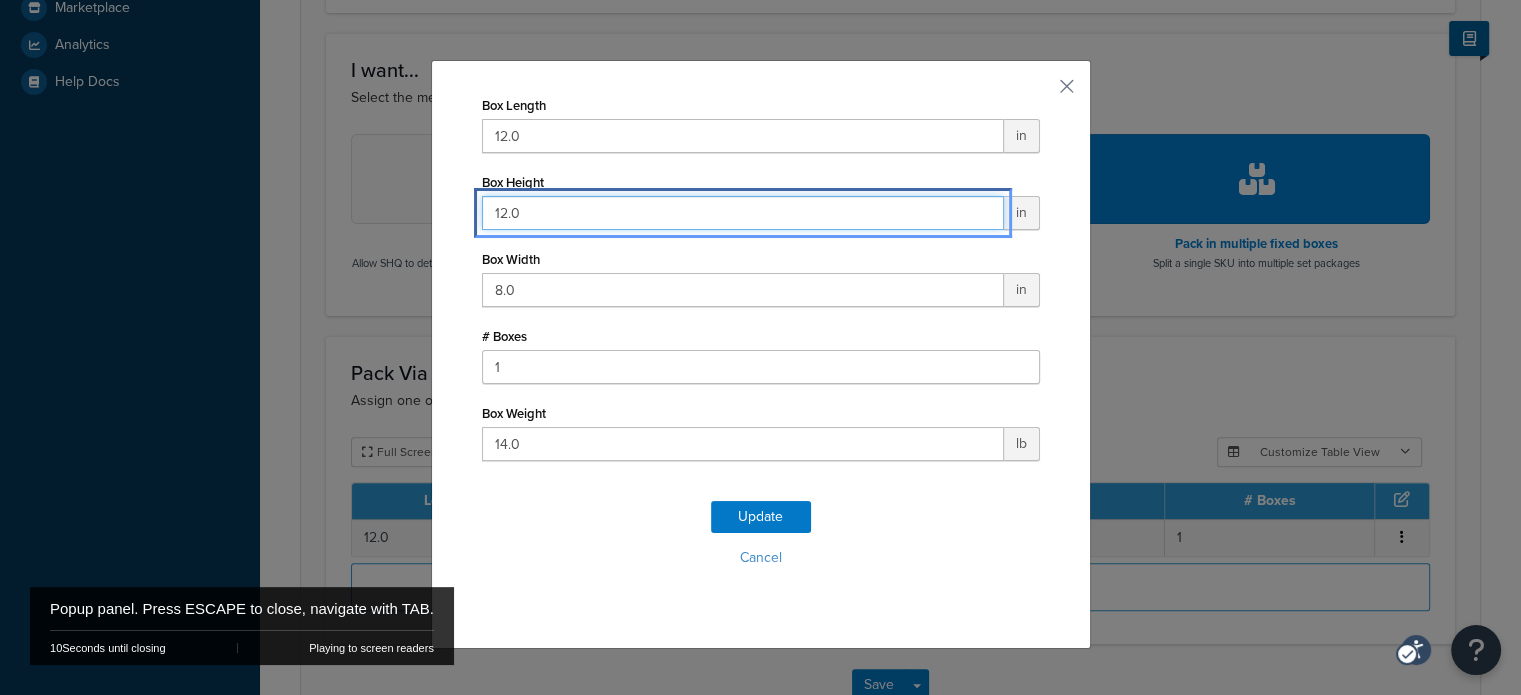 click on "Box Length   12.0 in Box Height   12.0 in Box Width   8.0 in # Boxes   1 Box Weight   14.0 lb Update Cancel" 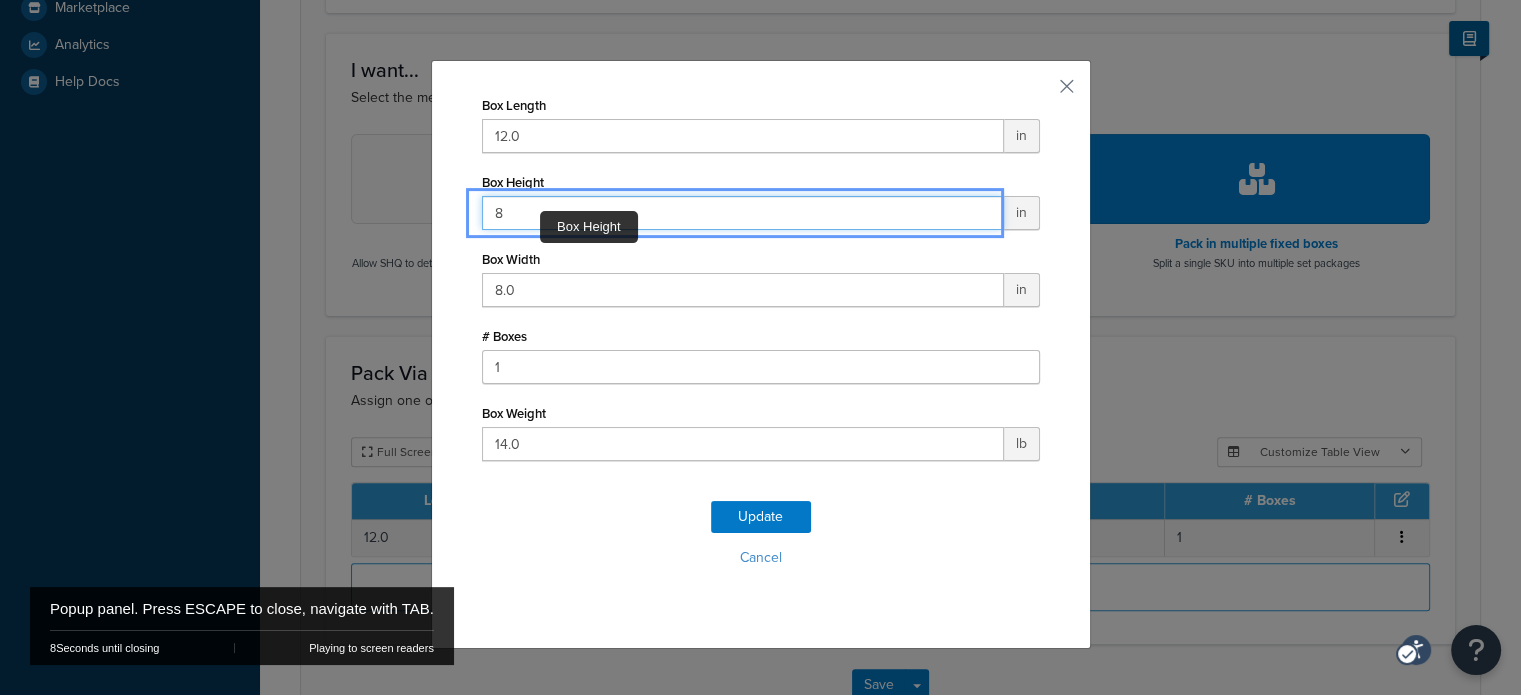 type on "8" 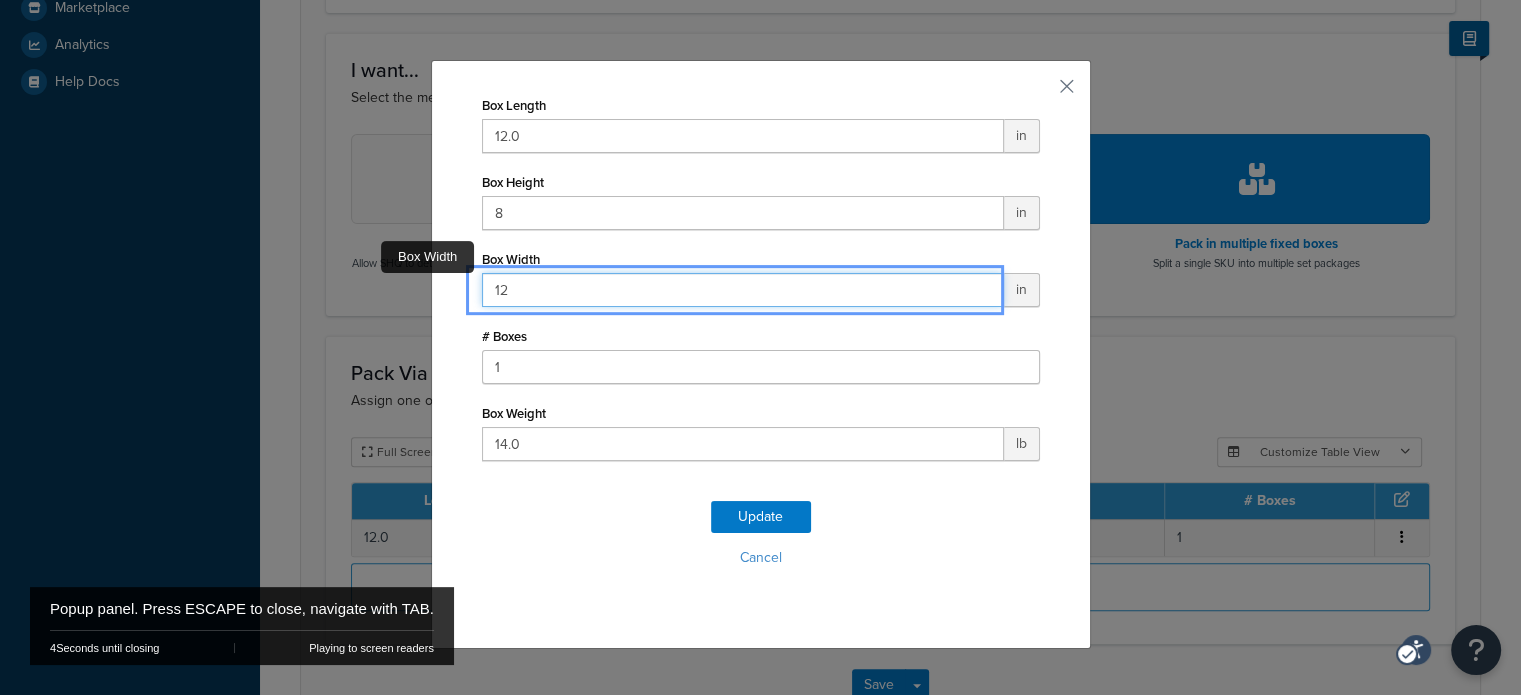 type on "12" 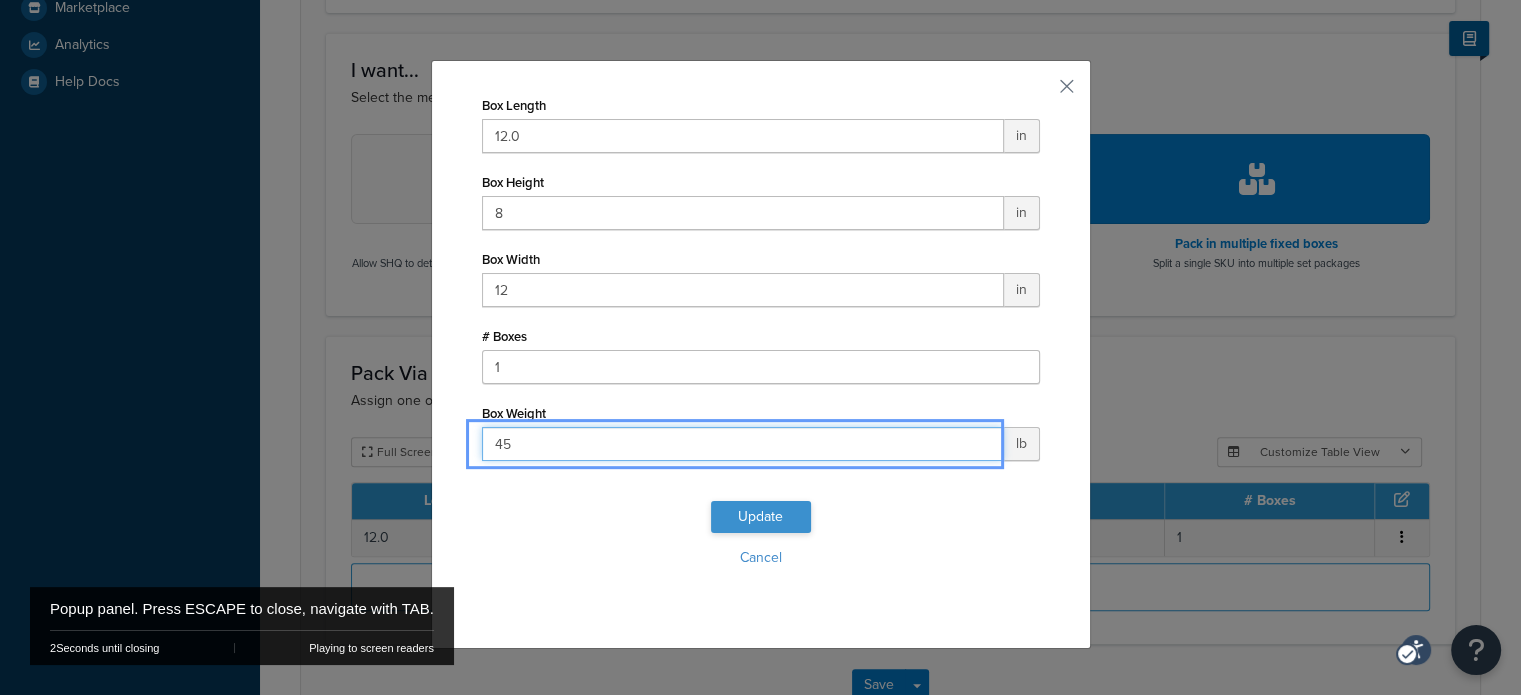 type on "45" 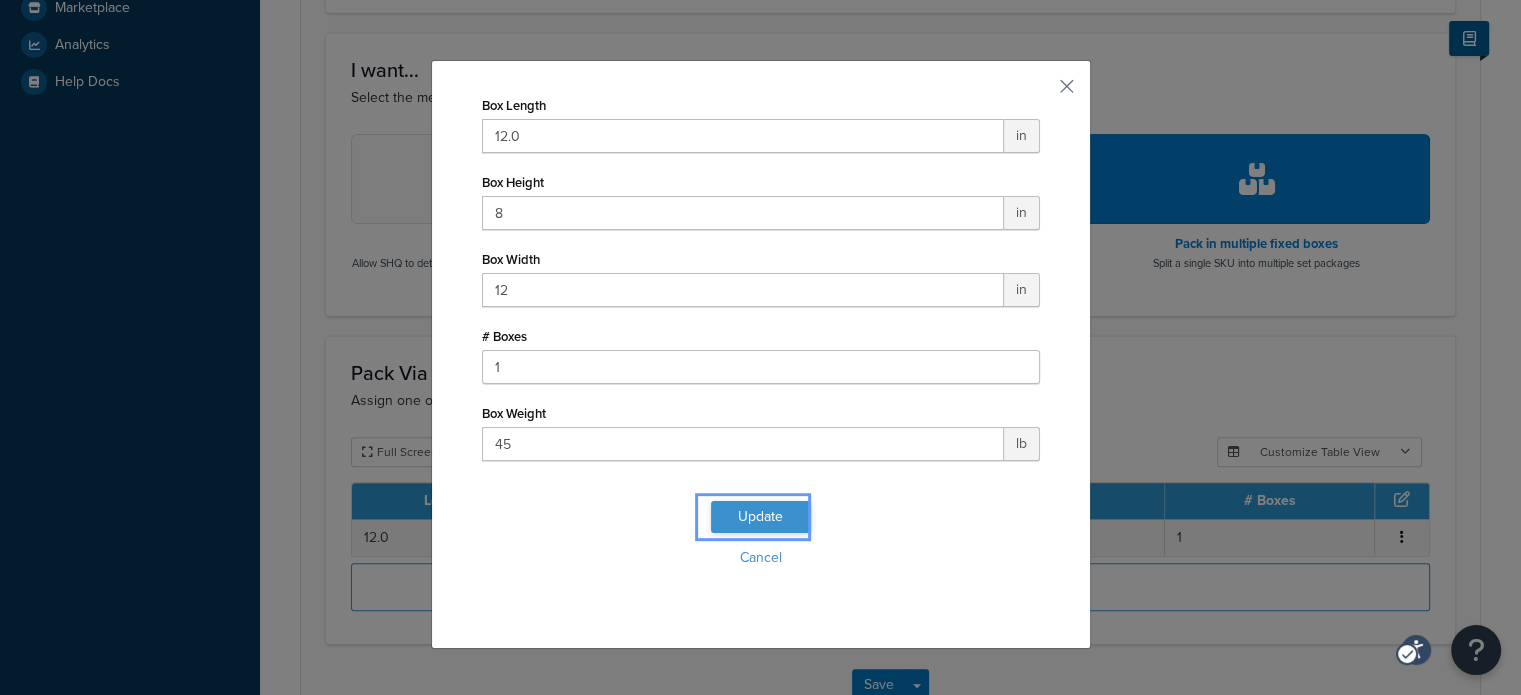 click on "Update" at bounding box center (761, 517) 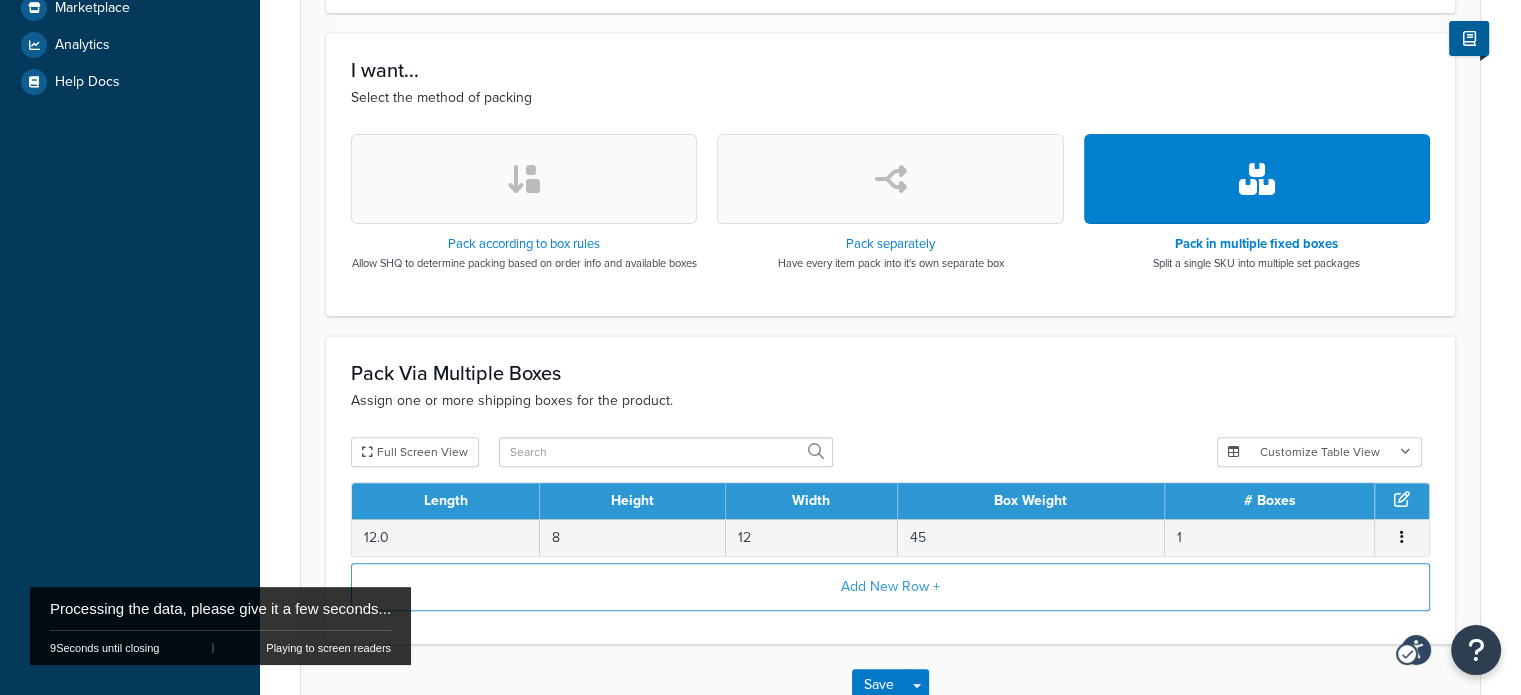 scroll, scrollTop: 0, scrollLeft: 0, axis: both 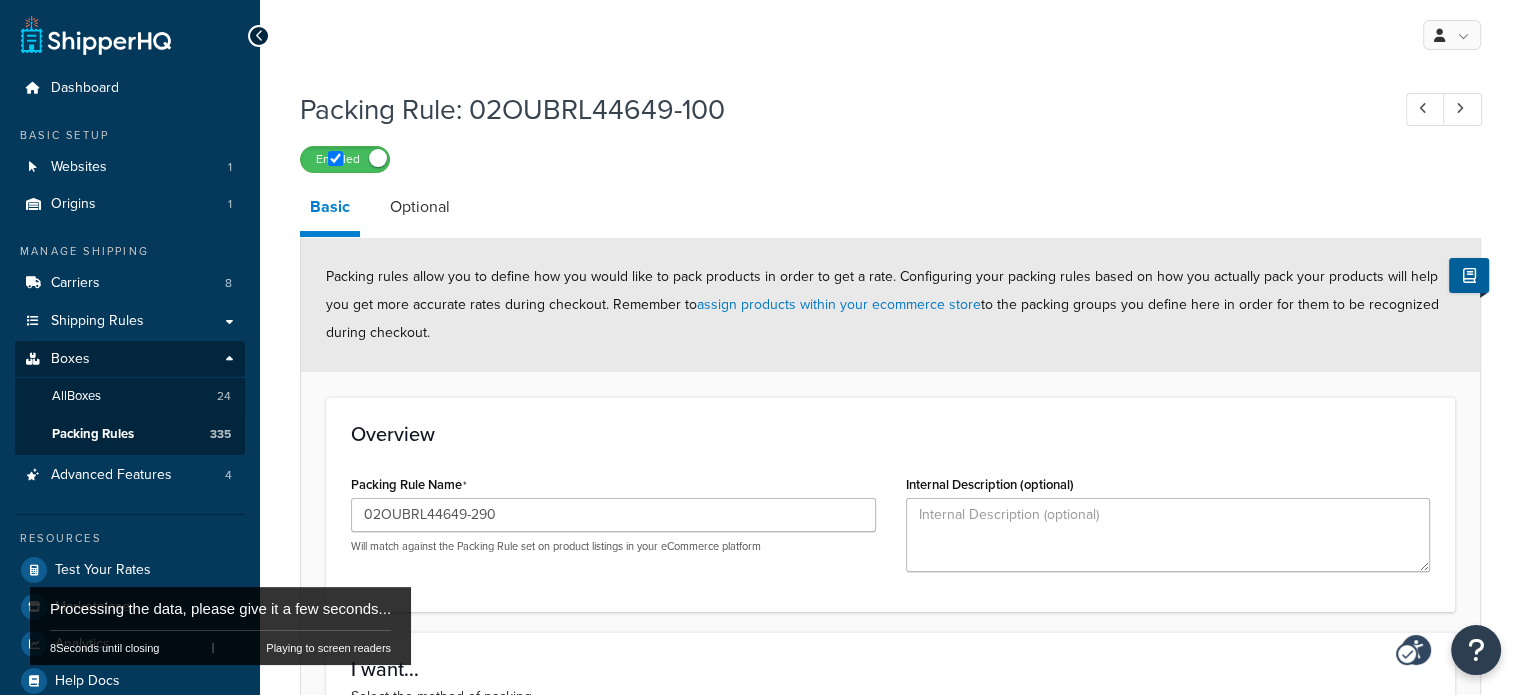 click on "Pack Via Multiple Boxes Assign one or more shipping boxes for the product. Full Screen View Customize Table View Show all columns Show selected columns Length Height Width Box Weight # Boxes 12.0 8 12 45 1  Edit  Delete Add New Row +" at bounding box center [890, 1089] 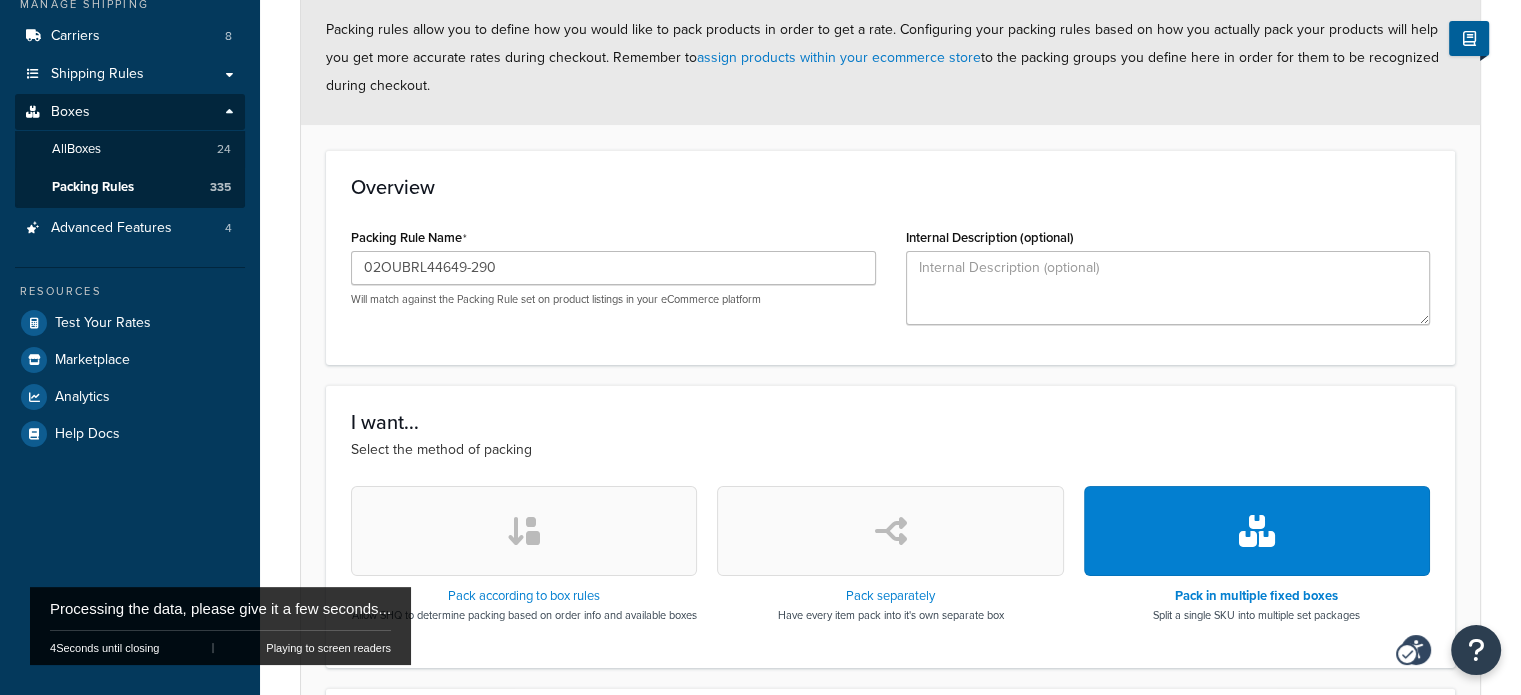 scroll, scrollTop: 40, scrollLeft: 0, axis: vertical 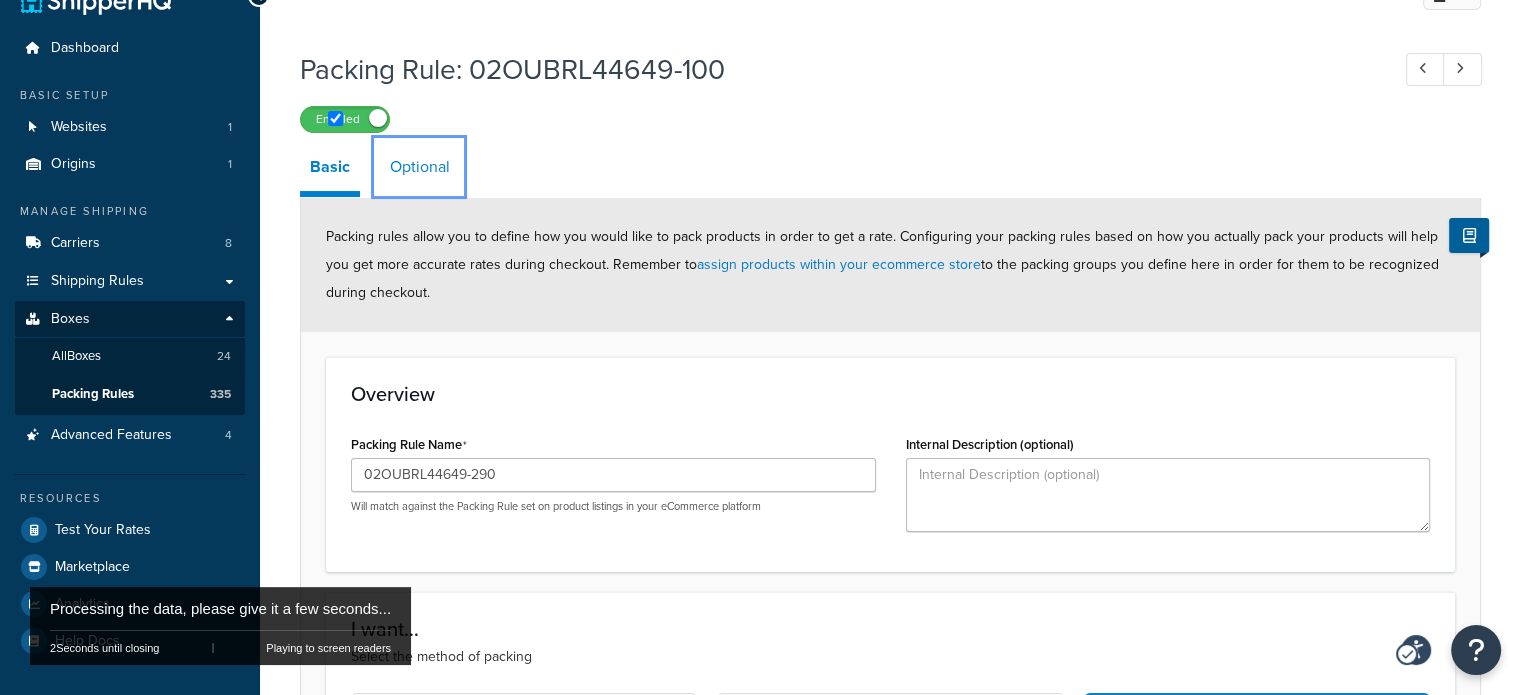click on "Optional" at bounding box center (420, 167) 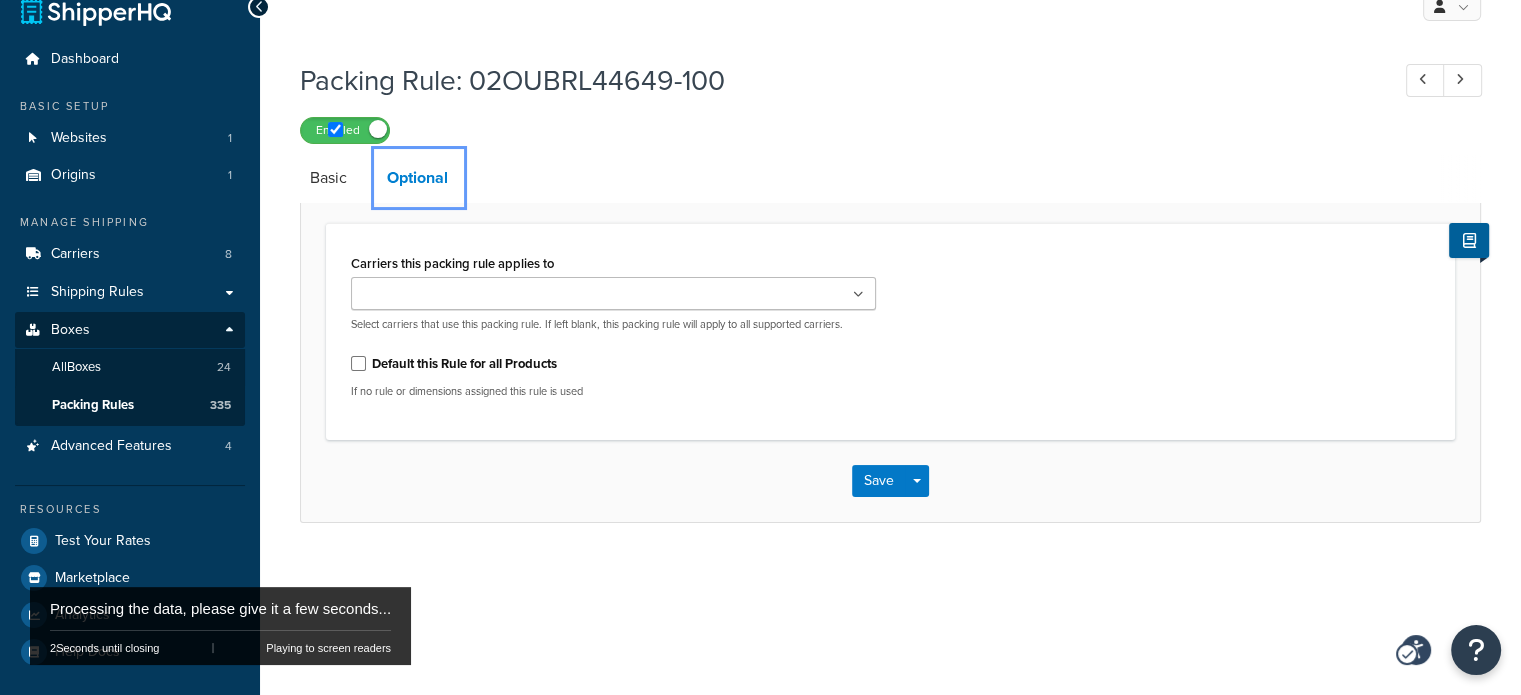 scroll, scrollTop: 28, scrollLeft: 0, axis: vertical 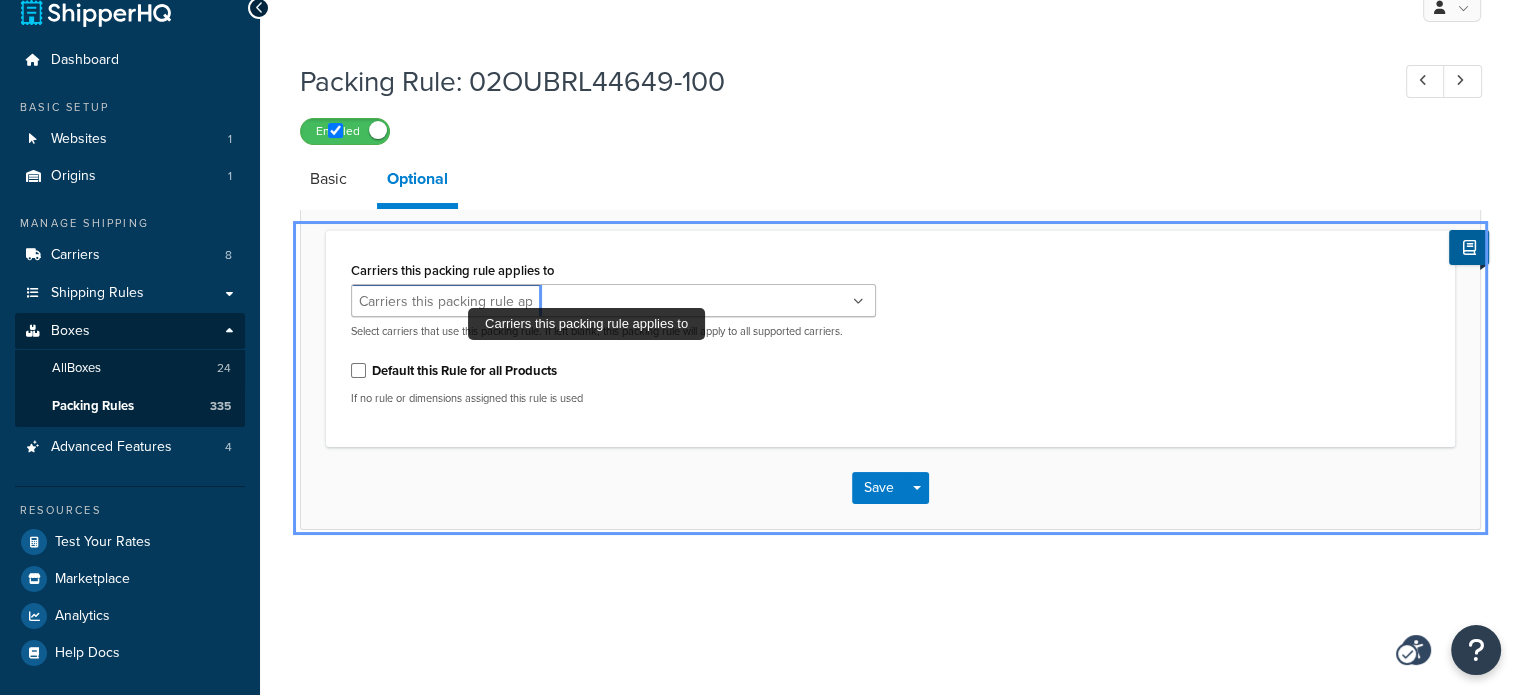 click on "Carriers this packing rule applies to" at bounding box center [445, 302] 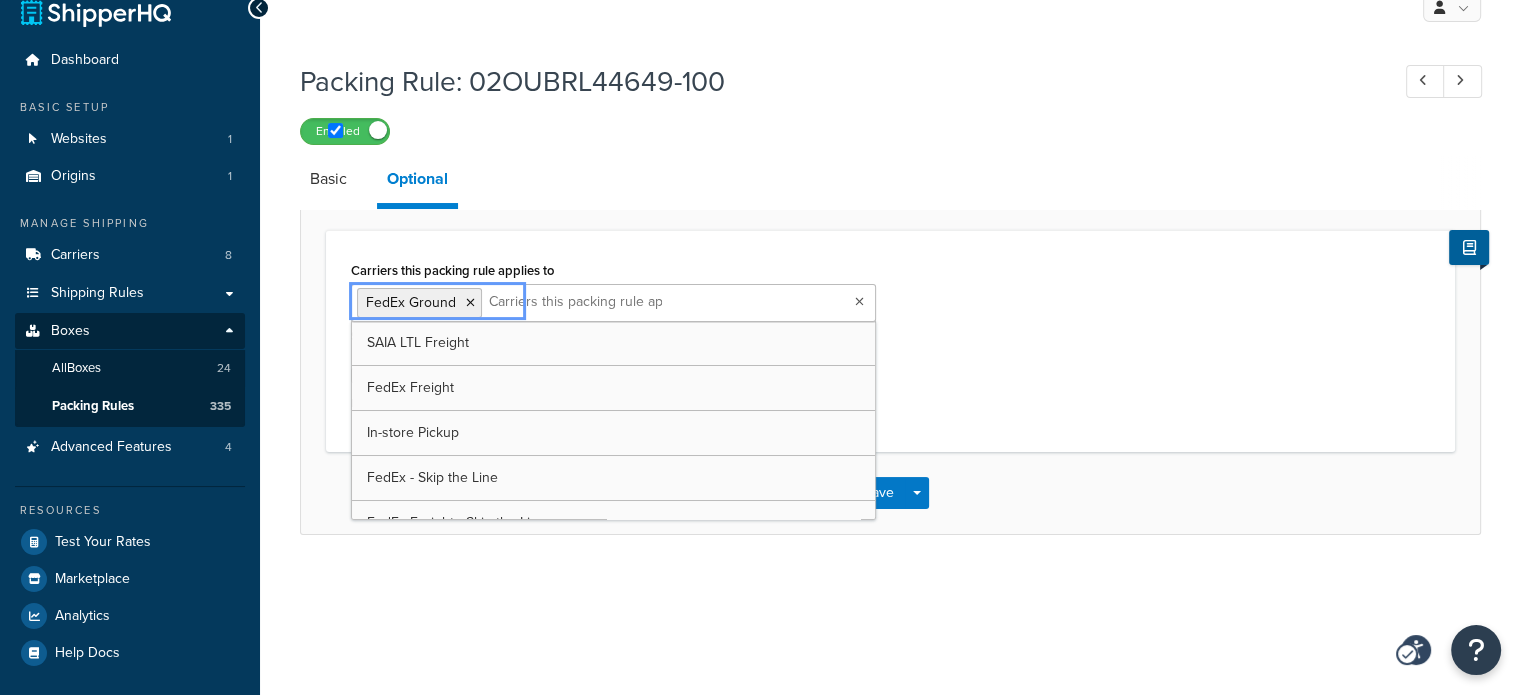 click on "Basic   Optional" at bounding box center (5250, 182) 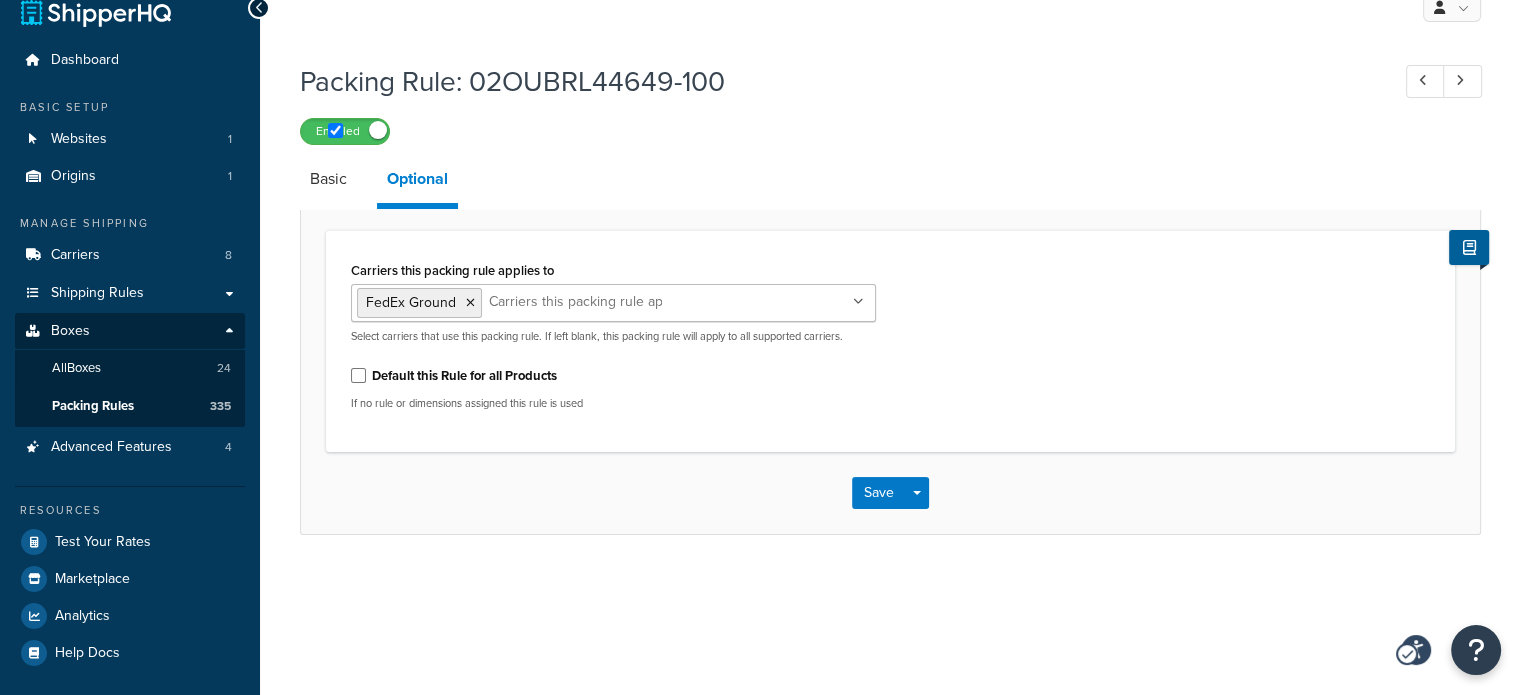 click on "Basic   Optional" at bounding box center (5250, 182) 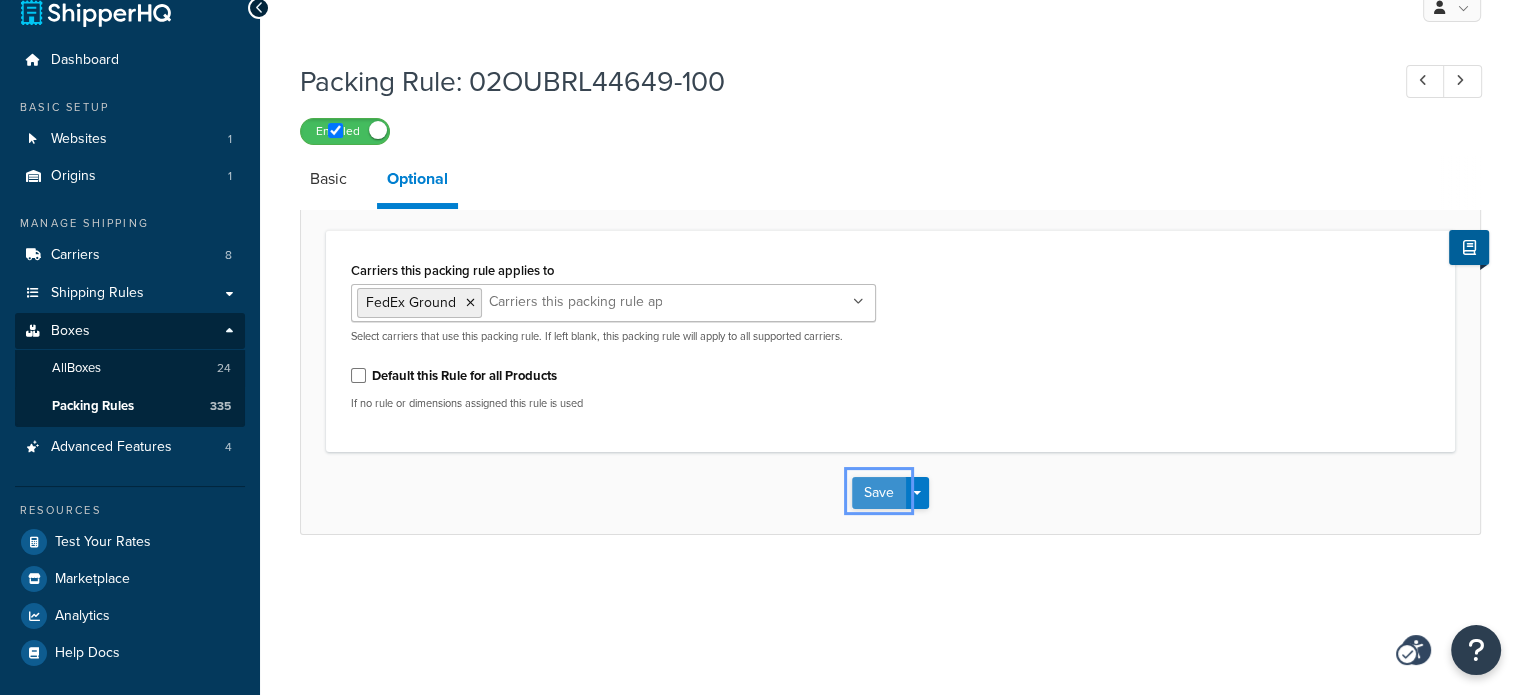 click on "Save" at bounding box center [879, 493] 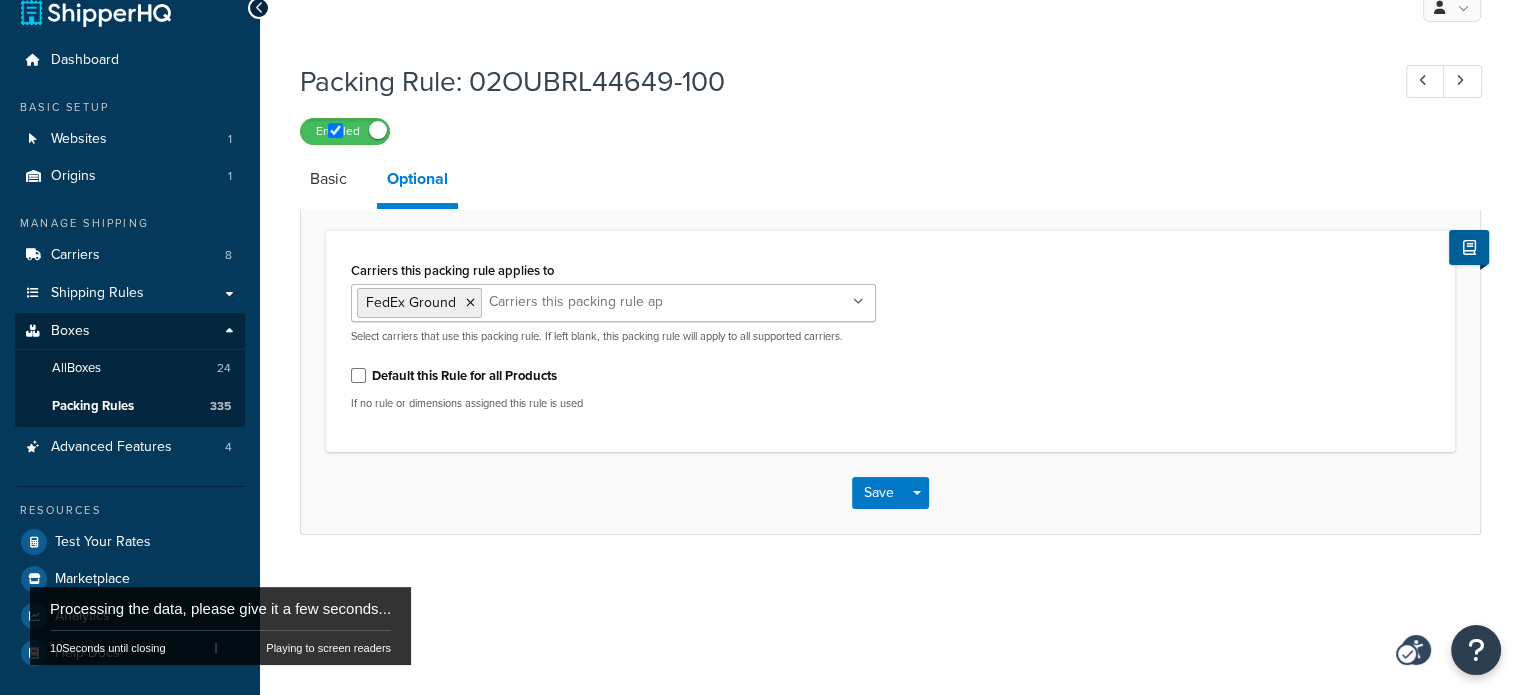 scroll, scrollTop: 0, scrollLeft: 0, axis: both 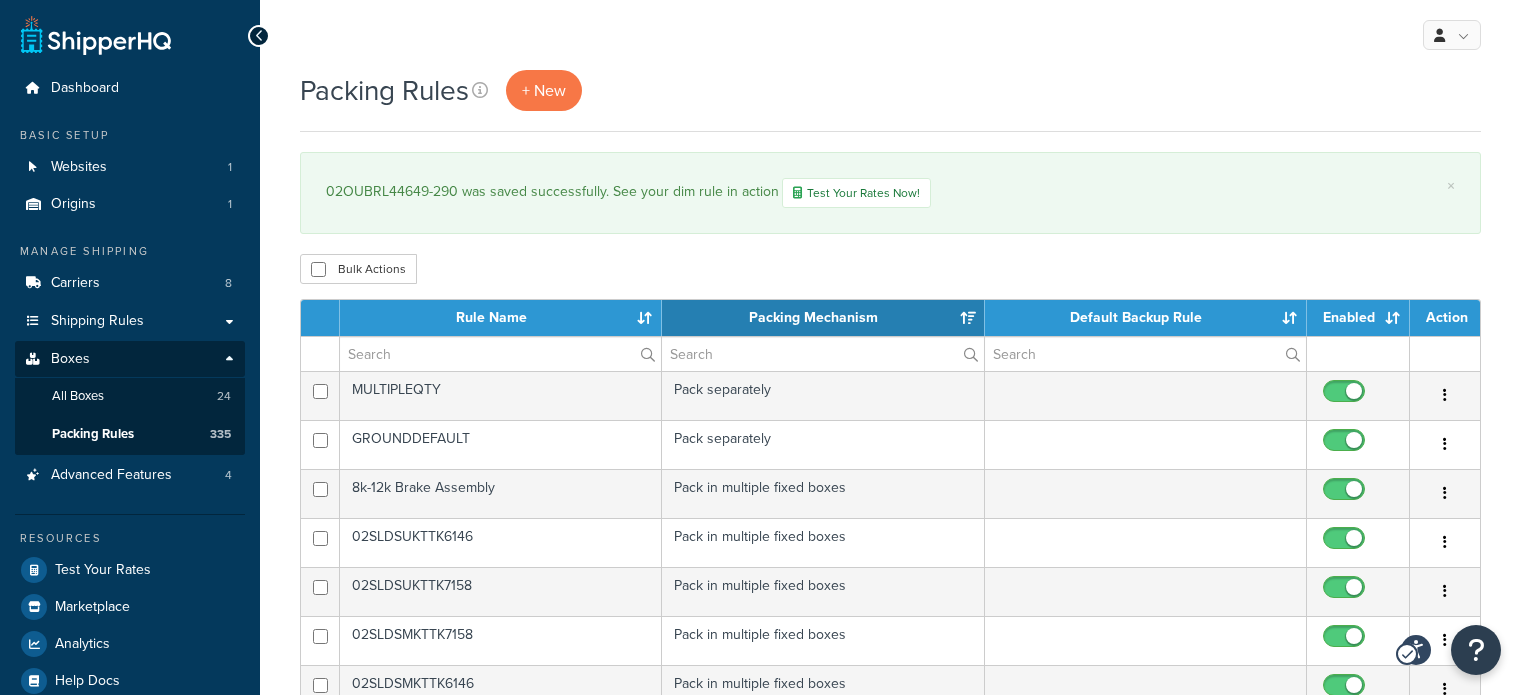 select on "15" 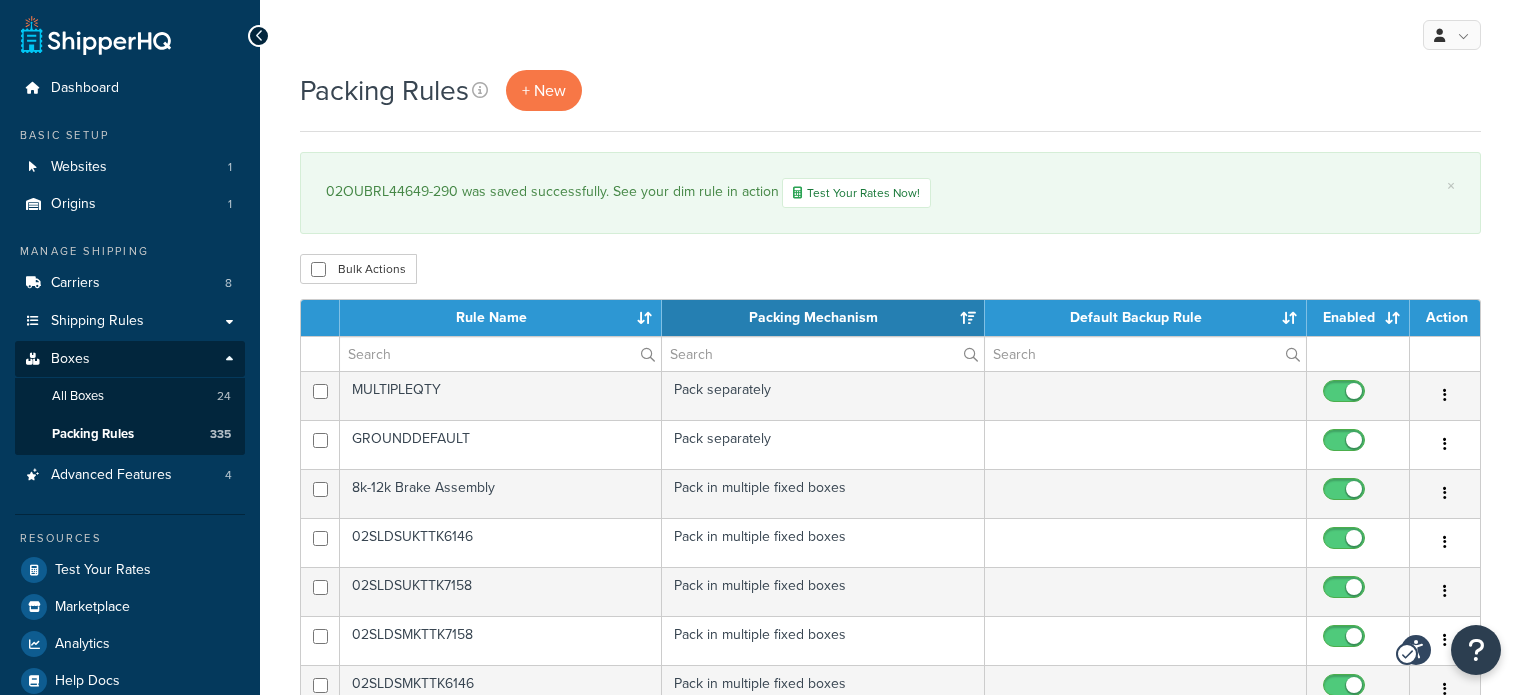 scroll, scrollTop: 0, scrollLeft: 0, axis: both 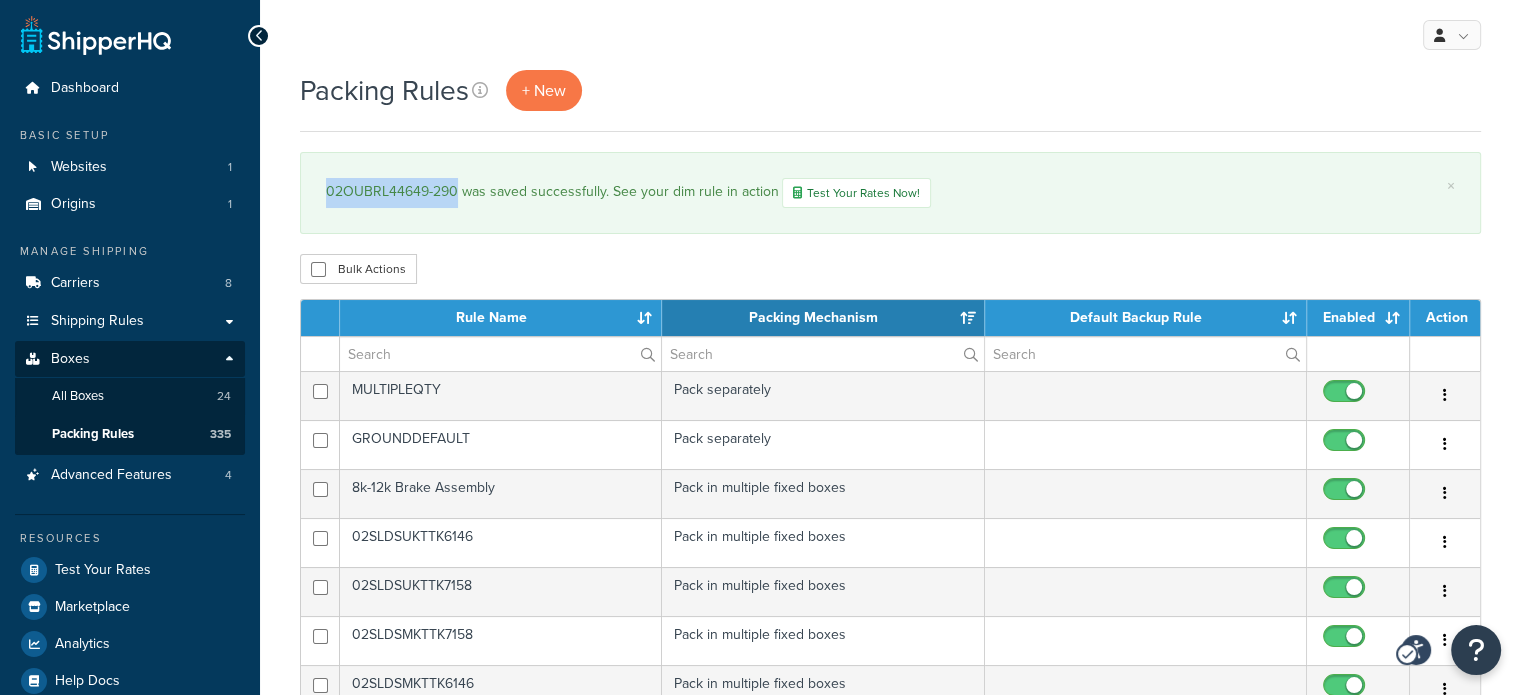 drag, startPoint x: 453, startPoint y: 189, endPoint x: 317, endPoint y: 189, distance: 136 